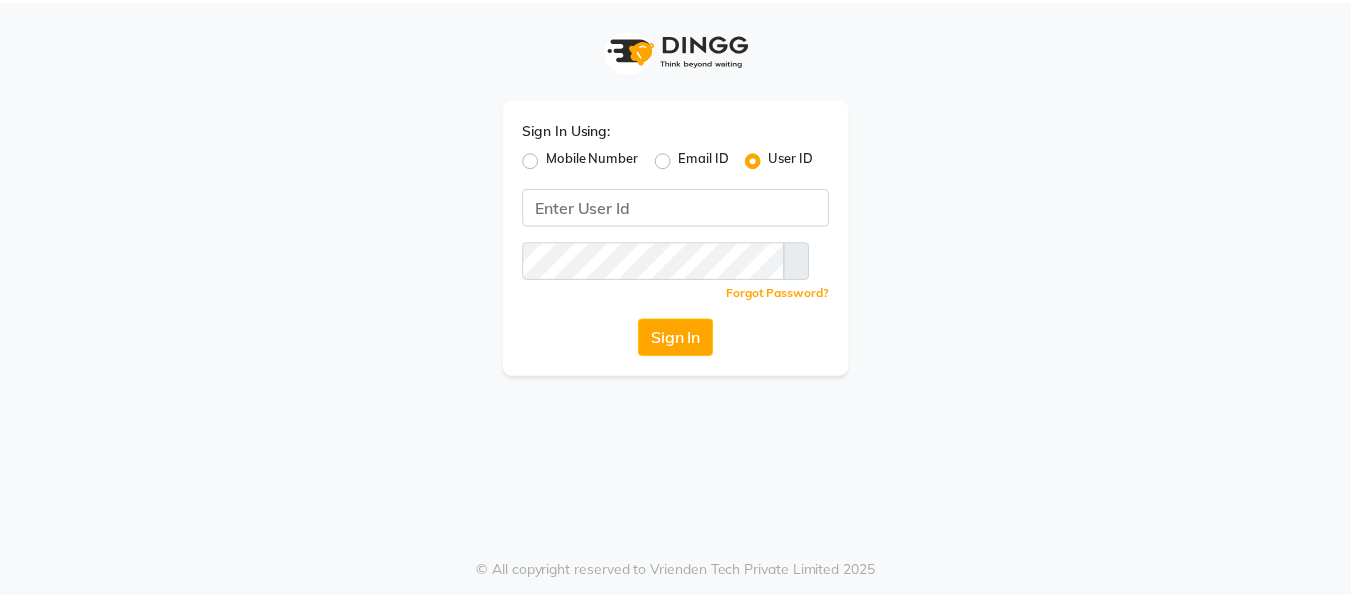 scroll, scrollTop: 0, scrollLeft: 0, axis: both 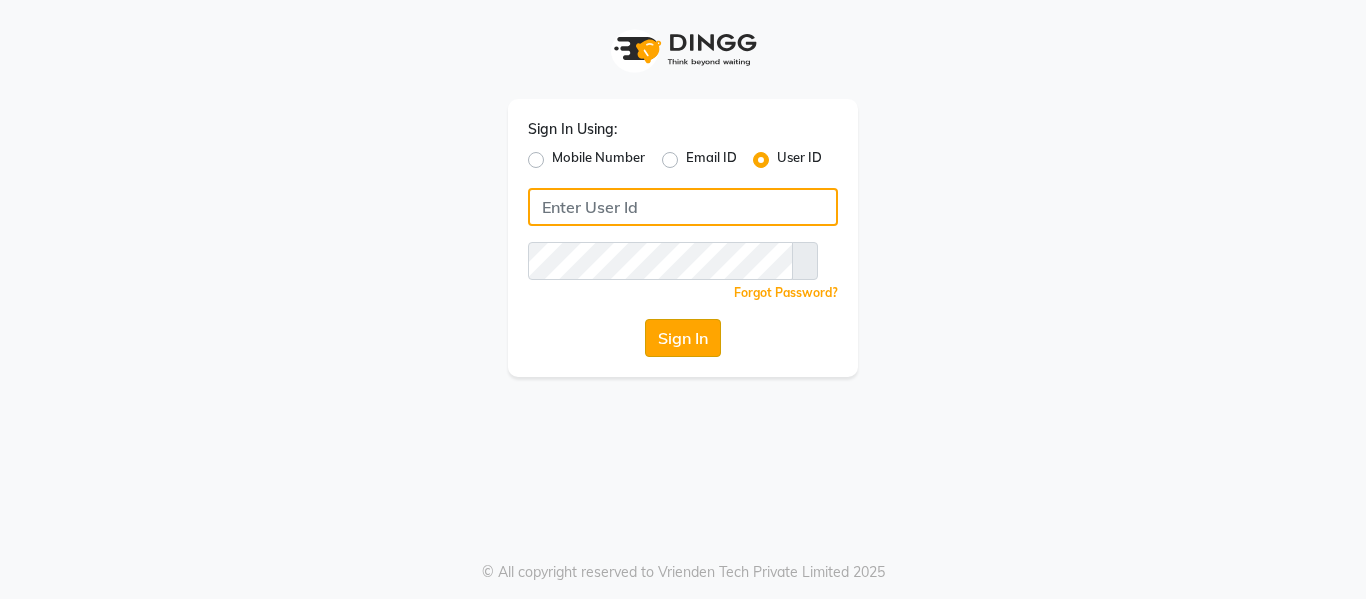 type on "e1882-20" 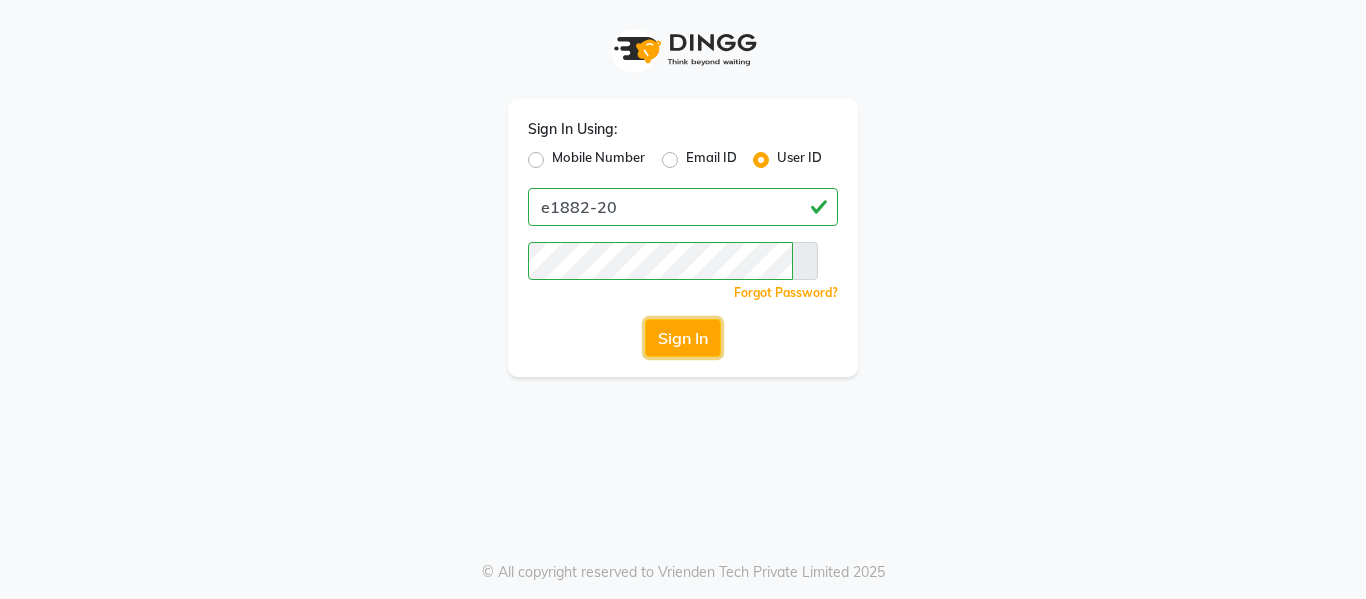 click on "Sign In" at bounding box center (683, 338) 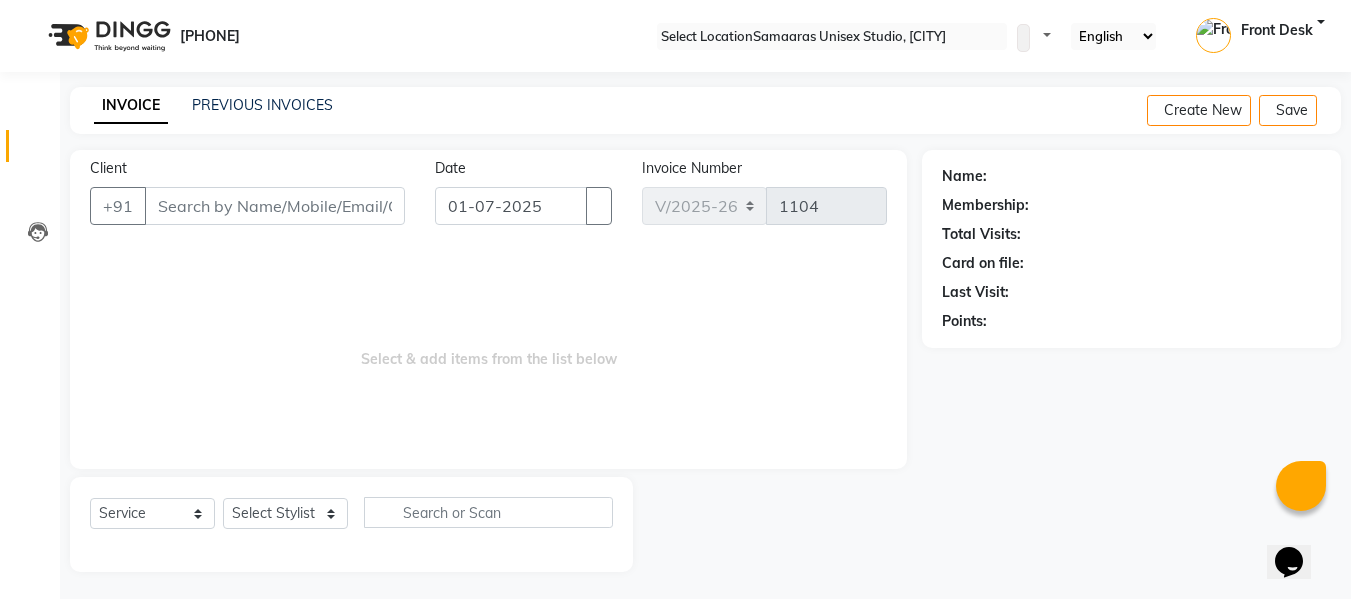 scroll, scrollTop: 0, scrollLeft: 0, axis: both 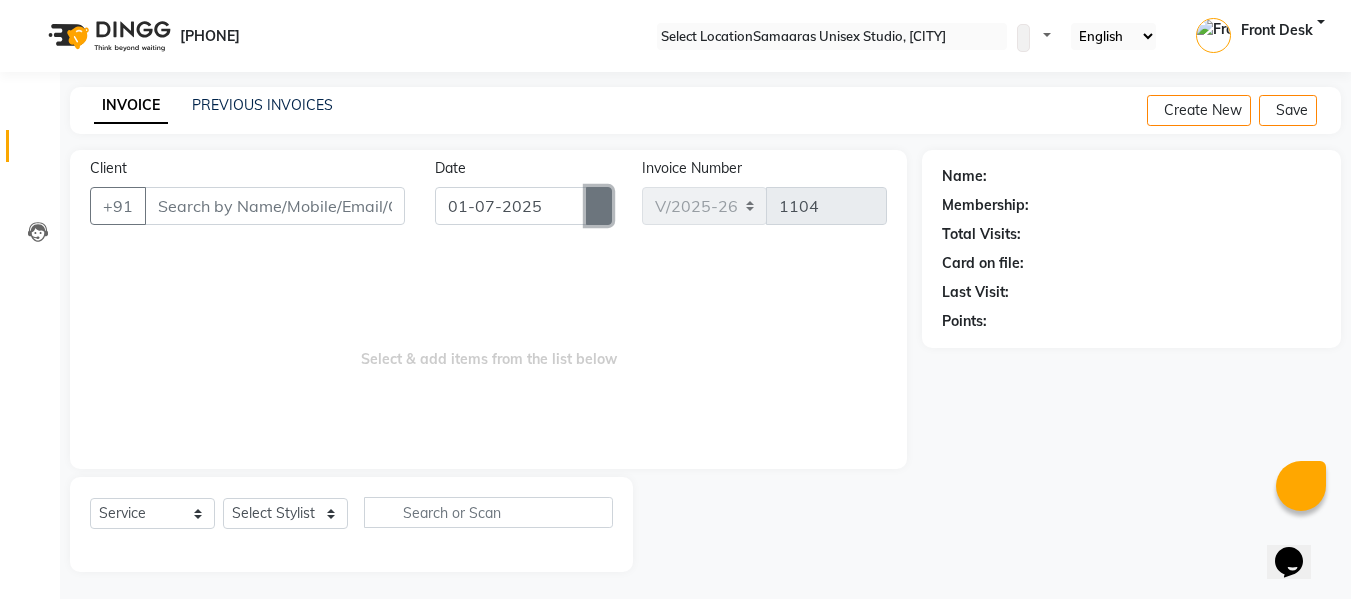 click at bounding box center [599, 206] 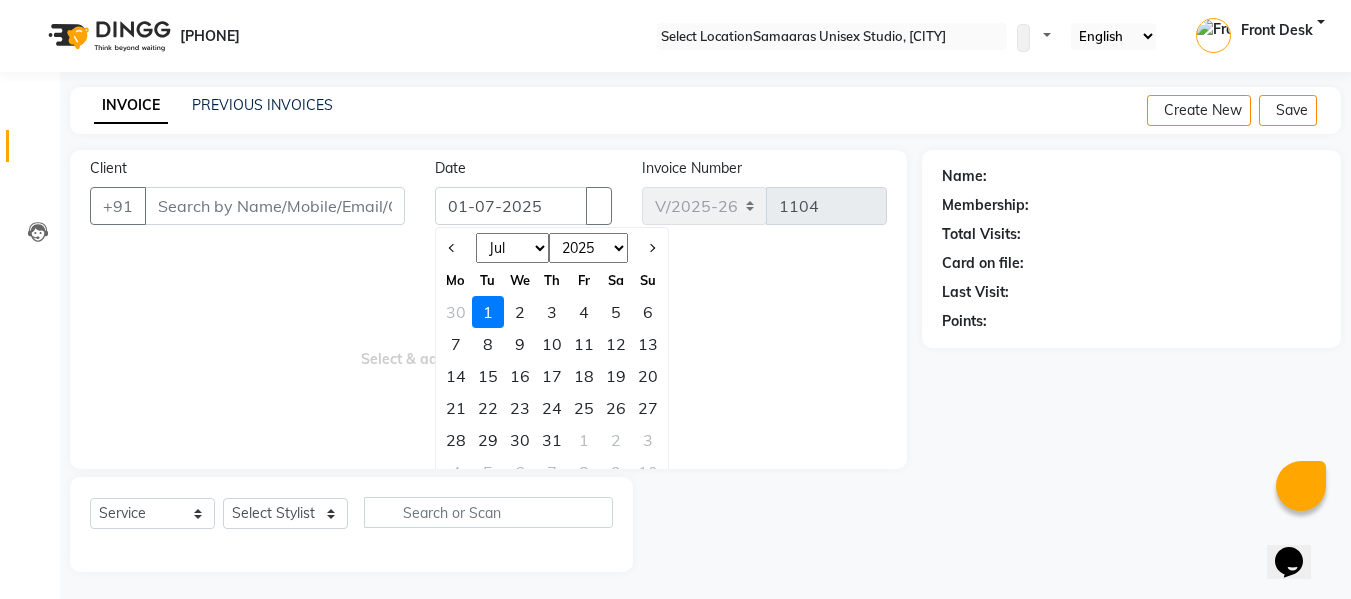 click on "Jan Feb Mar Apr May Jun Jul Aug Sep Oct Nov Dec" at bounding box center (513, 248) 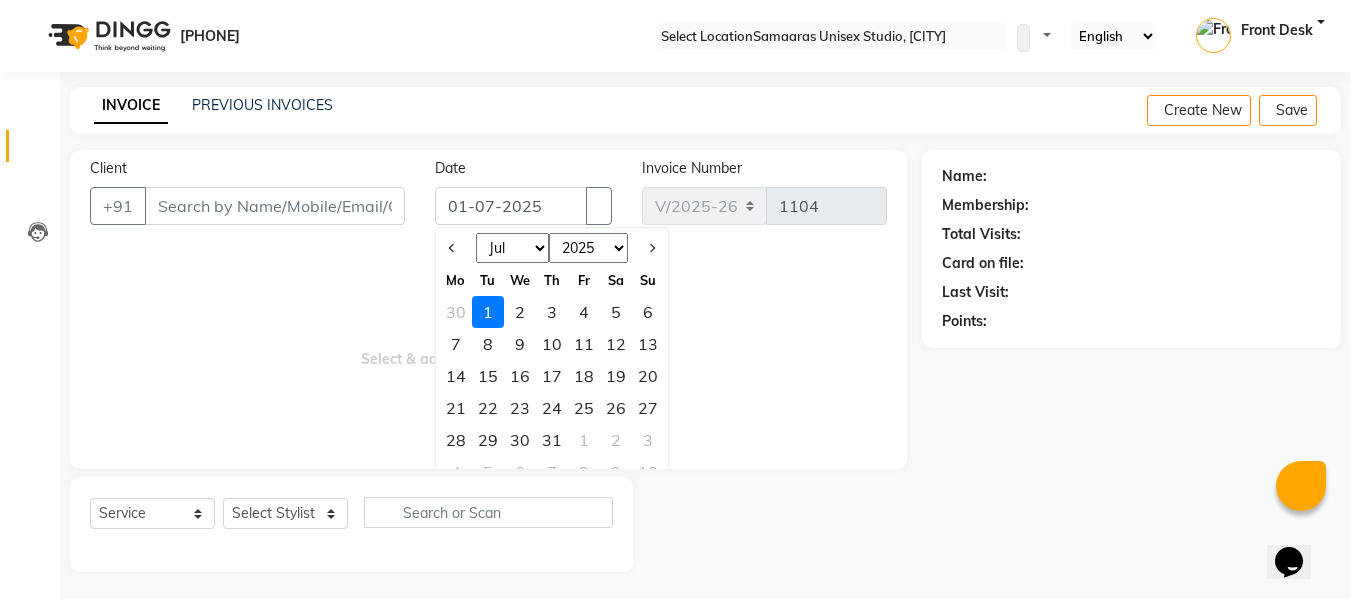 select on "6" 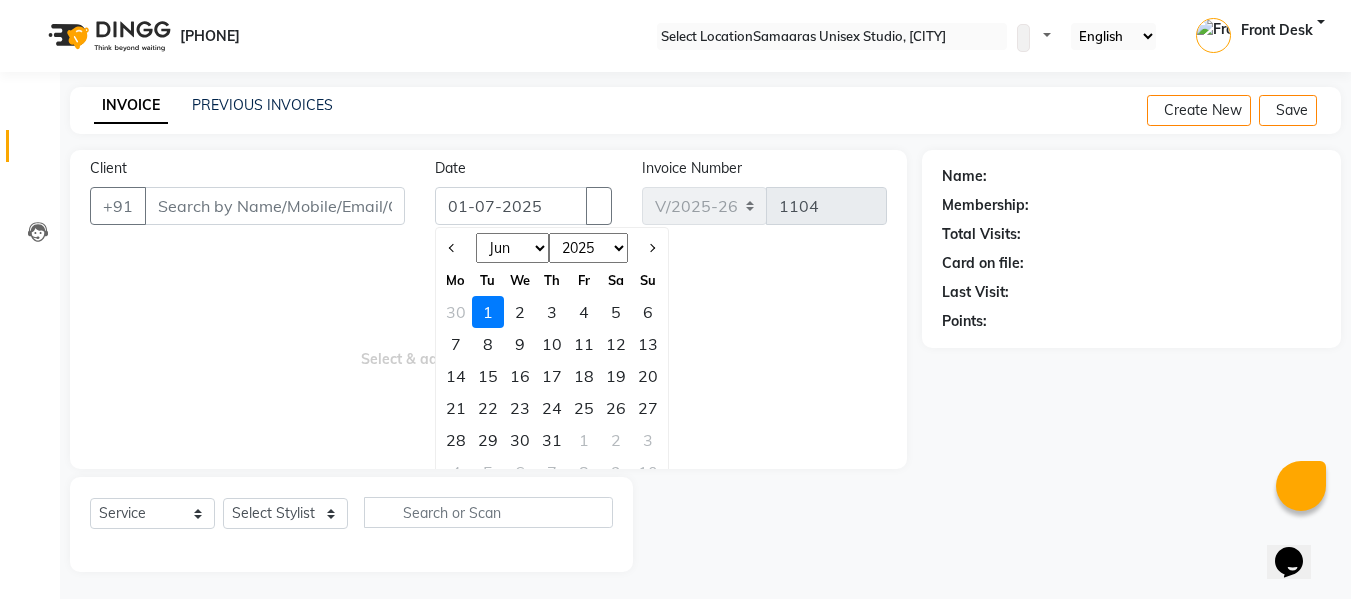 click on "Jan Feb Mar Apr May Jun Jul Aug Sep Oct Nov Dec" at bounding box center [513, 248] 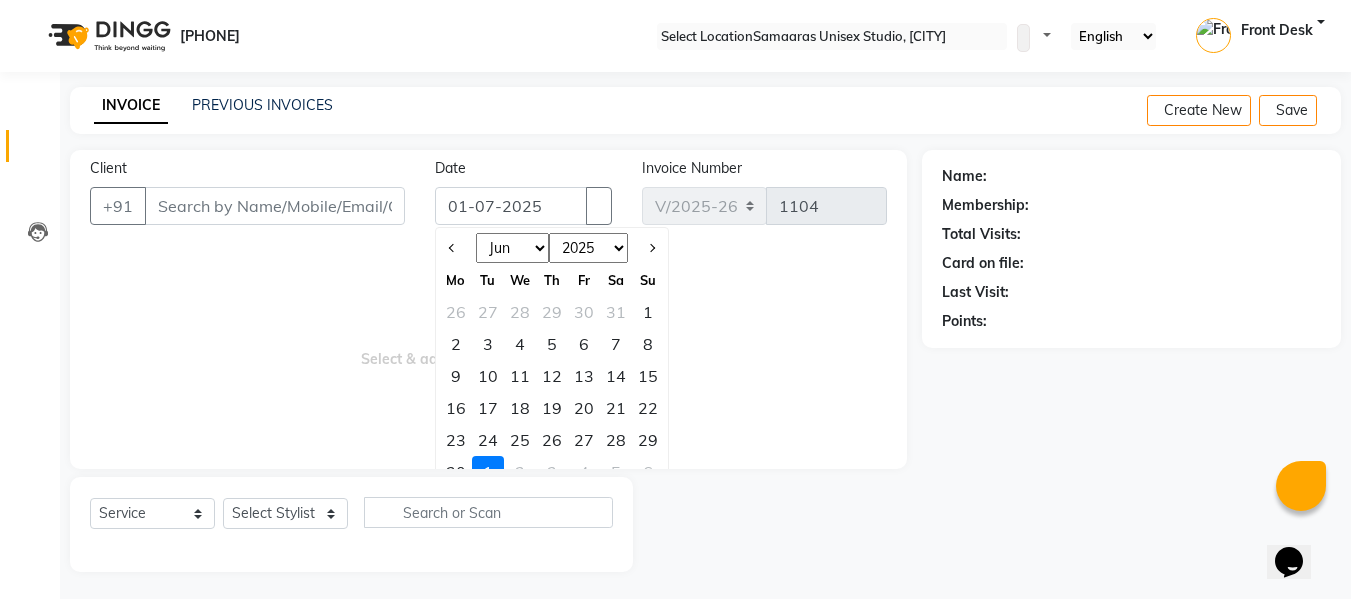 click on "25" at bounding box center [520, 440] 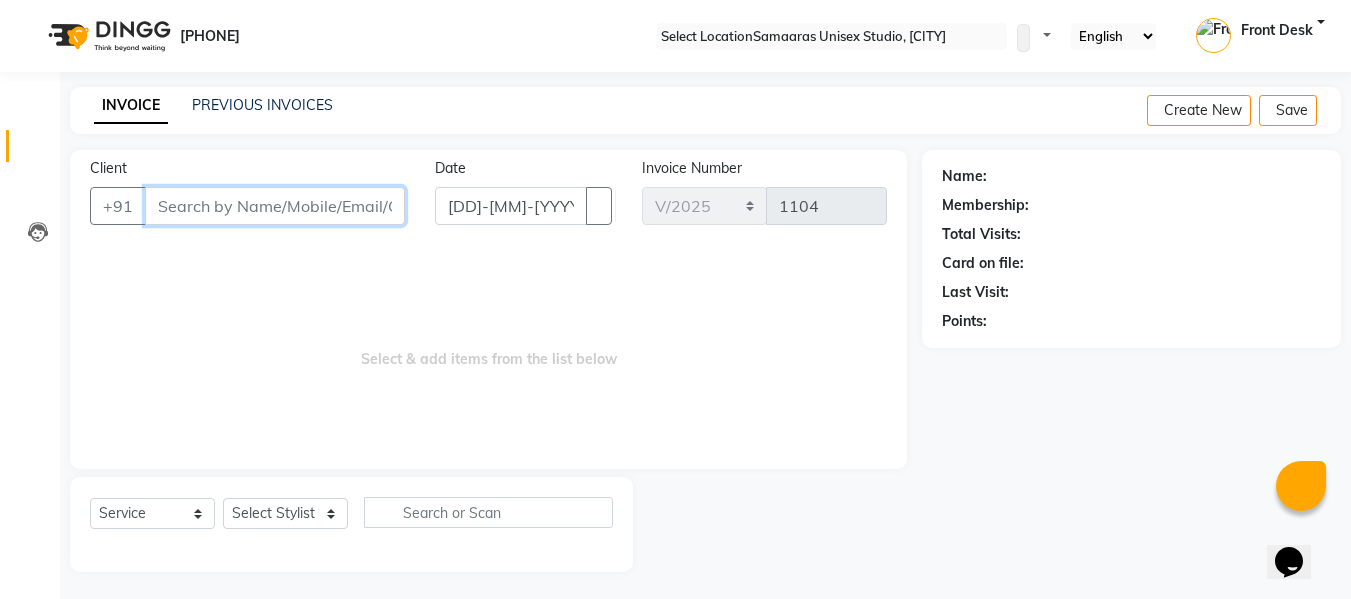 click on "Client" at bounding box center (275, 206) 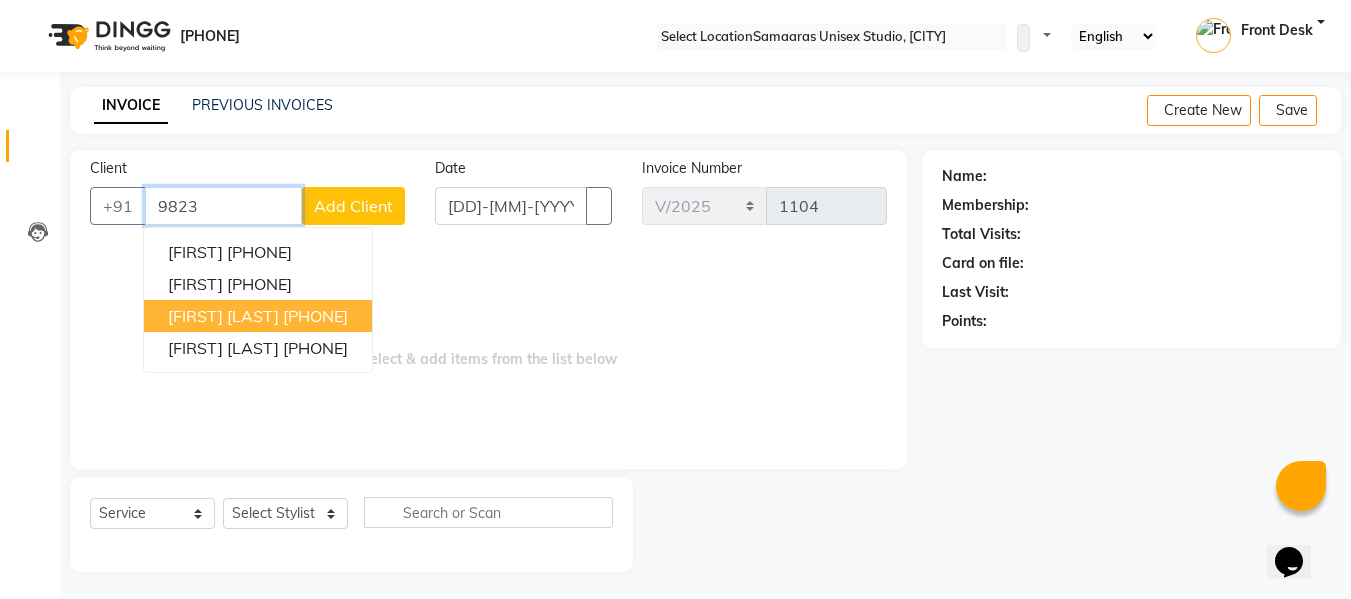 click on "[FIRST] [LAST] [PHONE]" at bounding box center [258, 316] 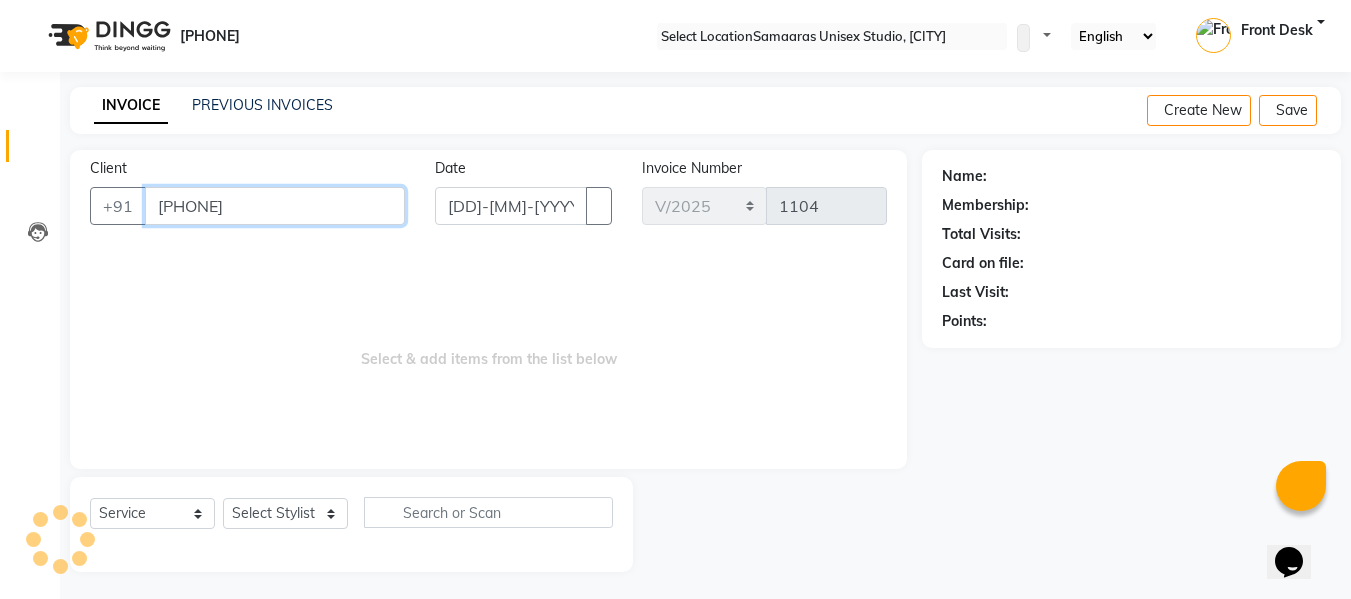 type on "[PHONE]" 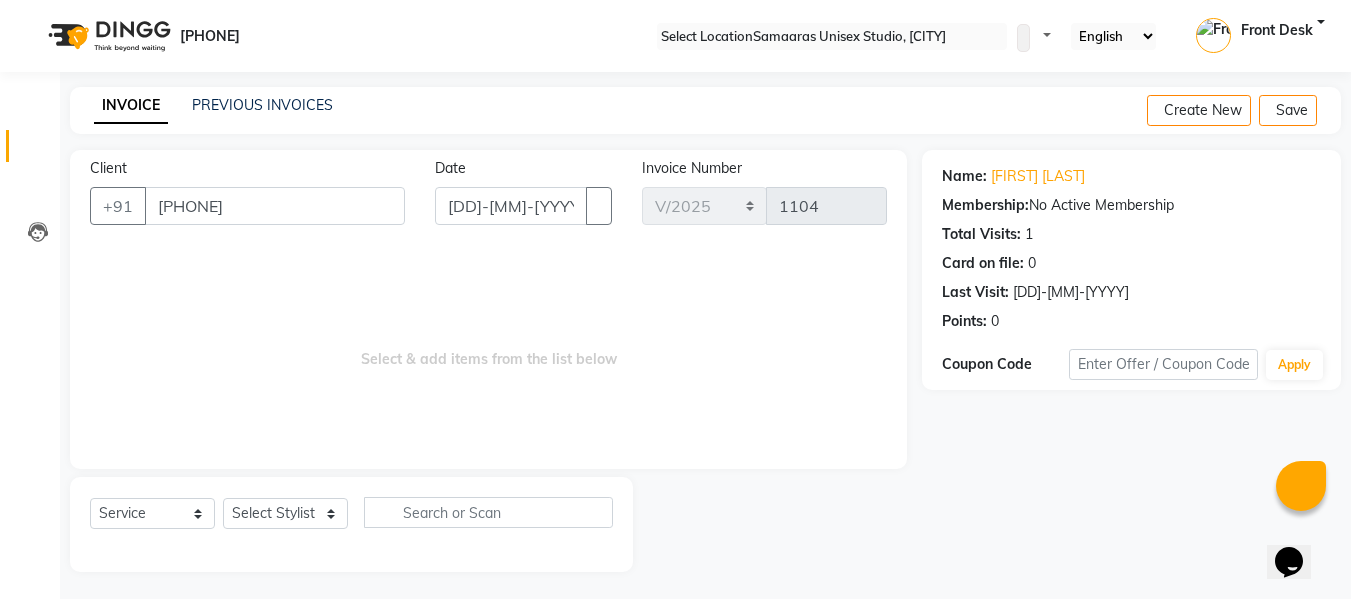 click on "Select & add items from the list below" at bounding box center (488, 349) 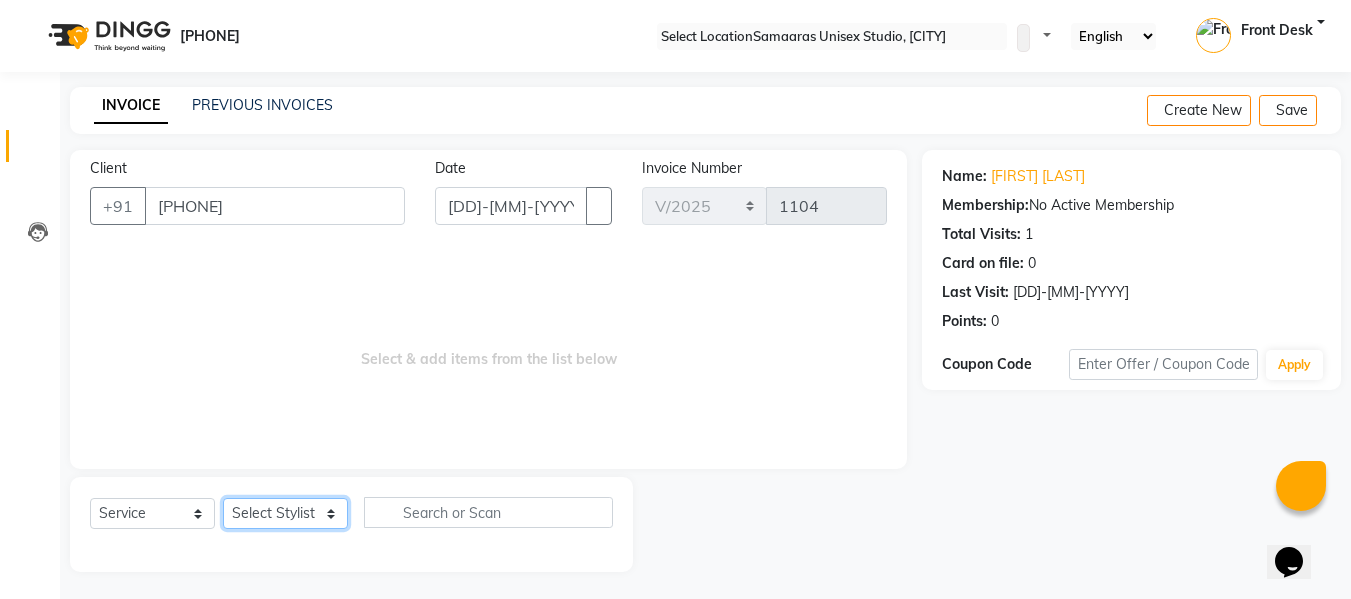 click on "Select Stylist Babbu Daksh  Front Desk Kajal Priya Salman Bhai shadaab bhai" at bounding box center (285, 513) 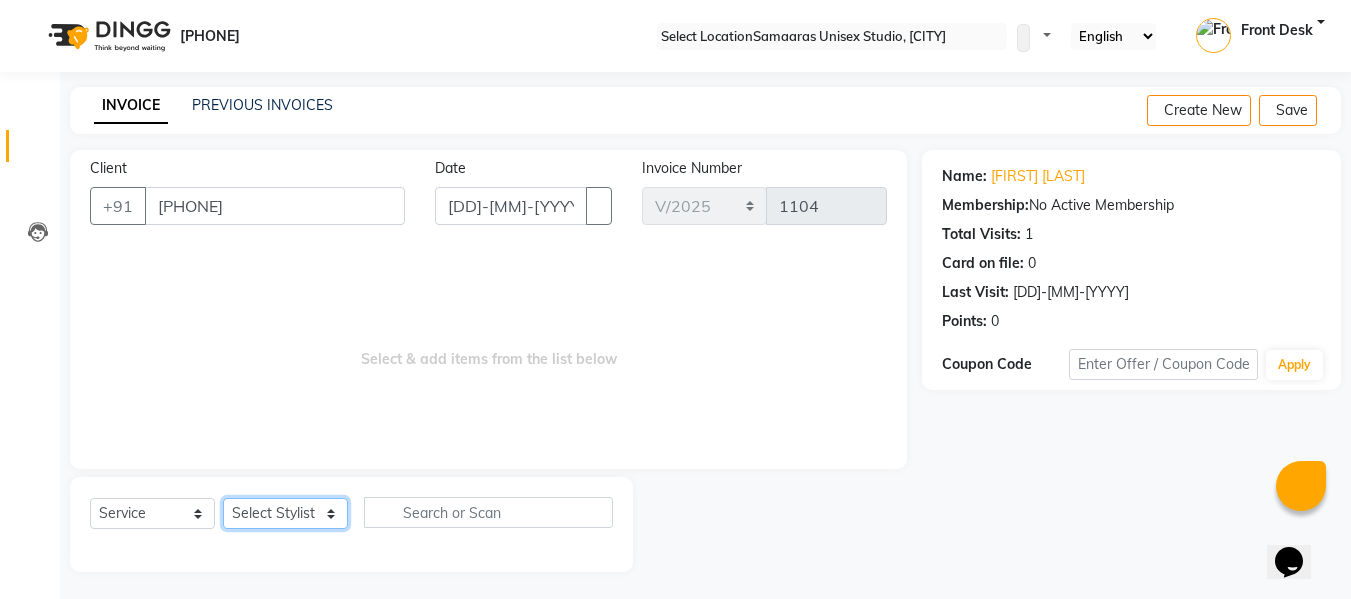select on "50822" 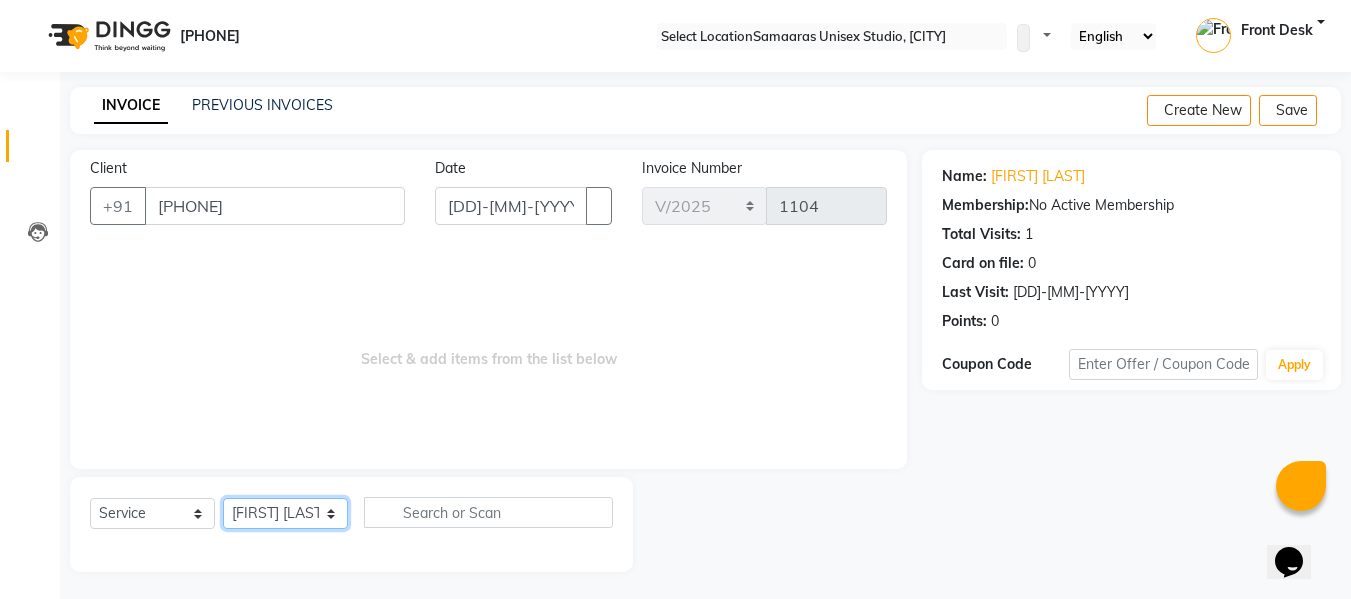 click on "Select Stylist Babbu Daksh  Front Desk Kajal Priya Salman Bhai shadaab bhai" at bounding box center [285, 513] 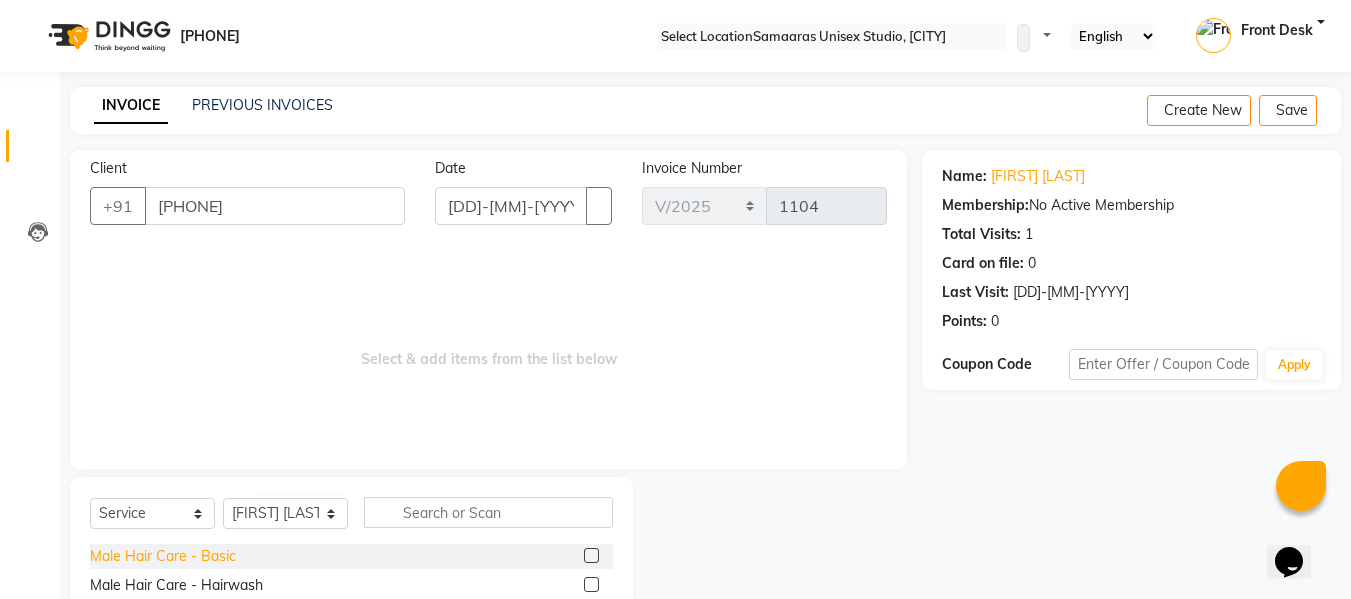 click on "Male Hair Care - Basic" at bounding box center (163, 556) 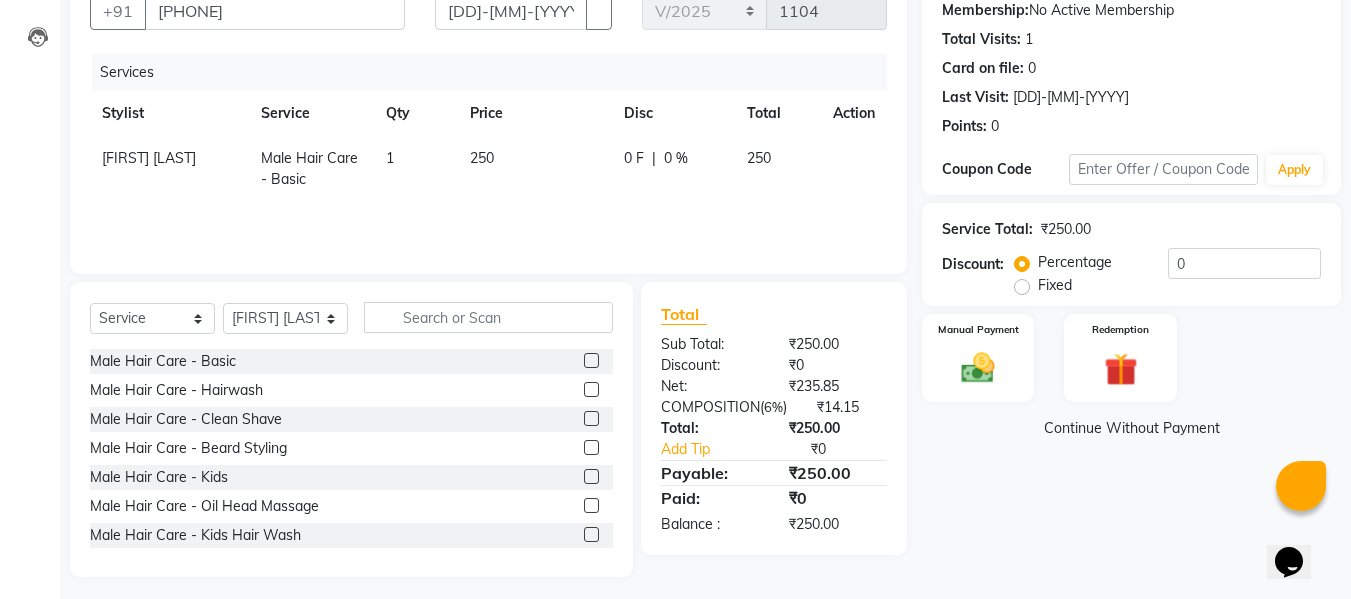 scroll, scrollTop: 202, scrollLeft: 0, axis: vertical 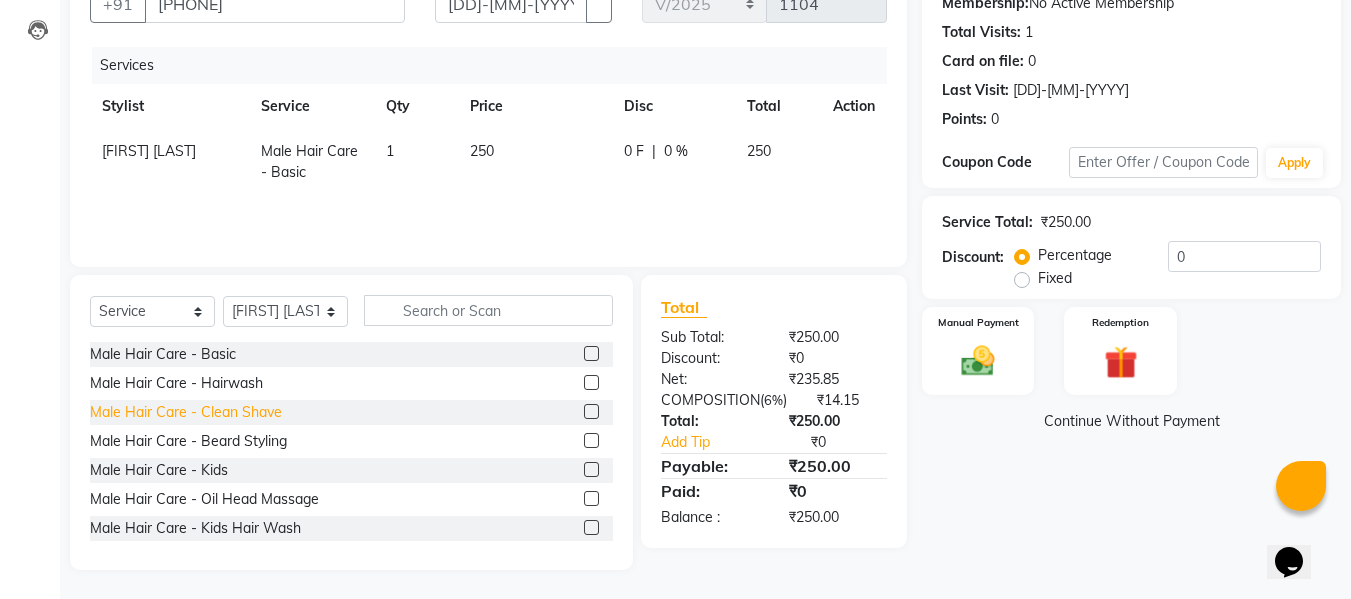 click on "Male Hair Care - Clean Shave" at bounding box center (163, 354) 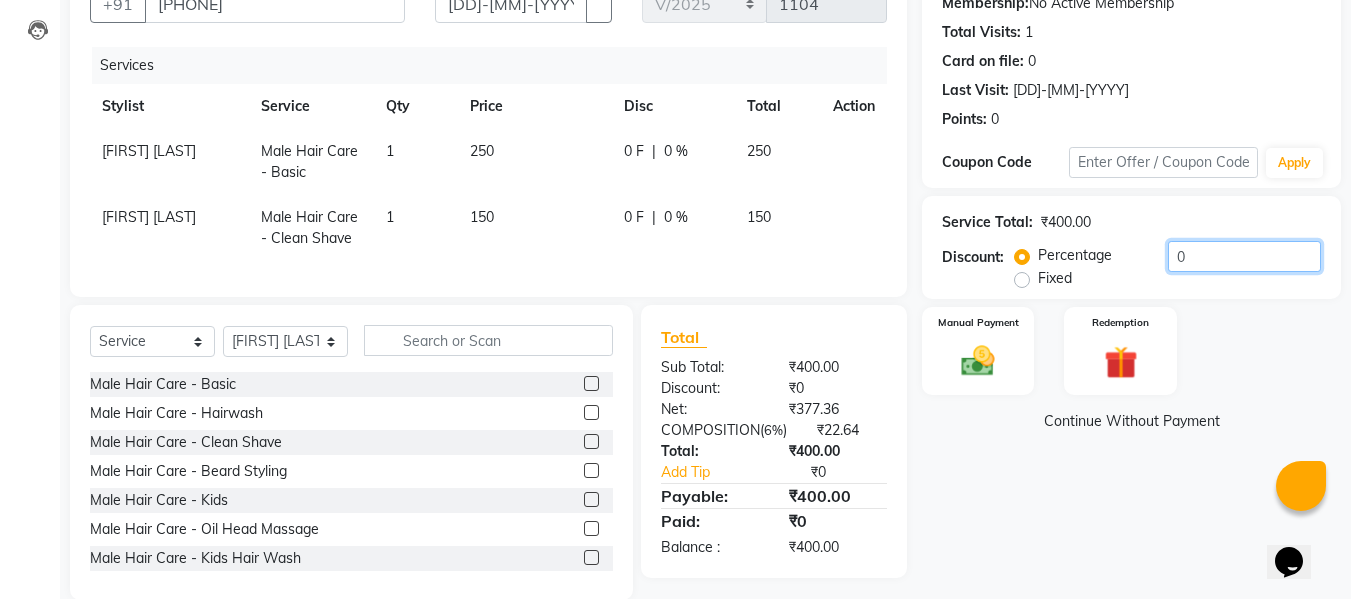 click on "0" at bounding box center [1244, 256] 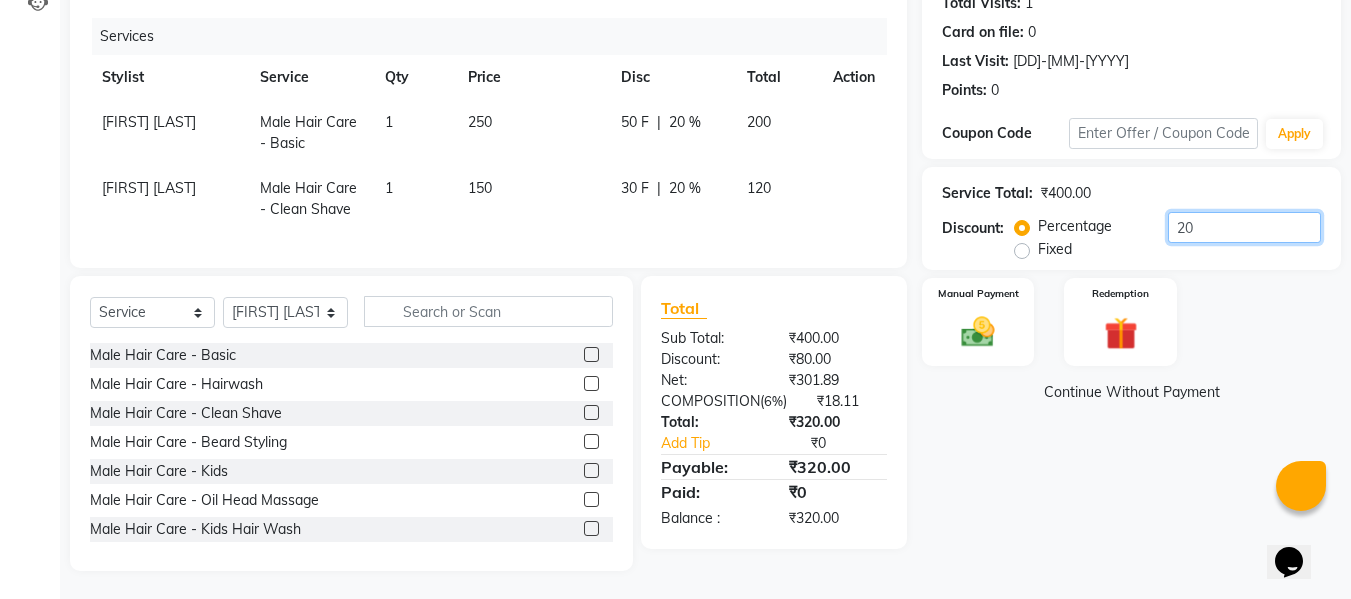scroll, scrollTop: 247, scrollLeft: 0, axis: vertical 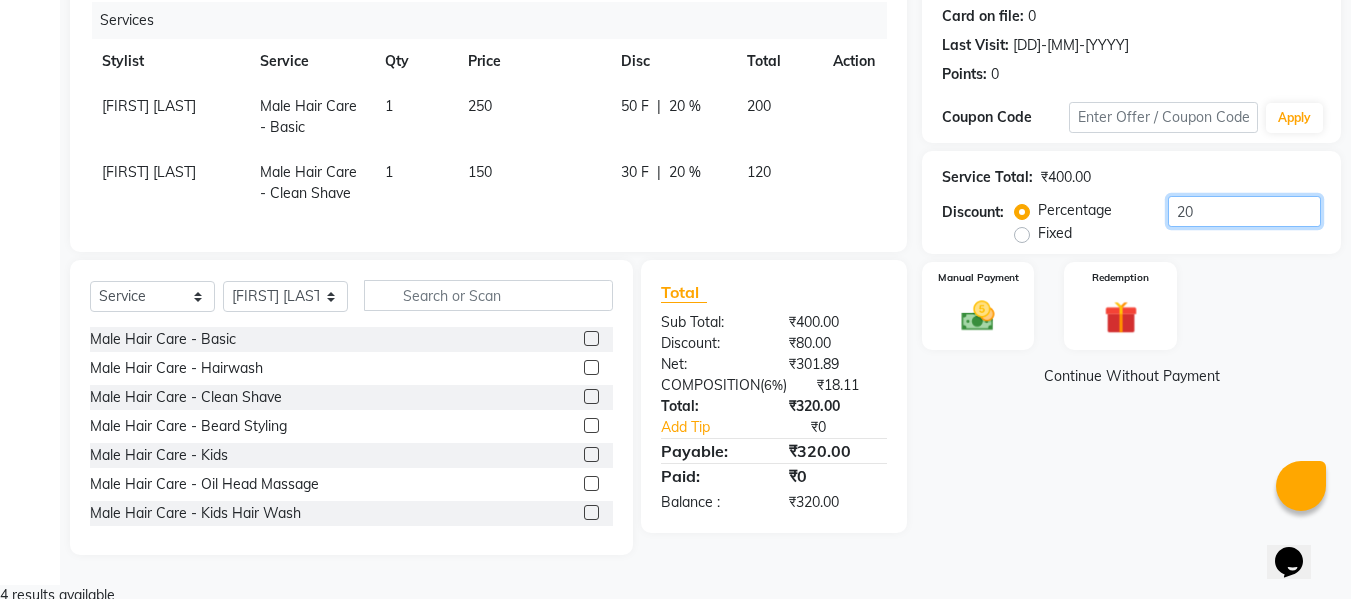 type on "20" 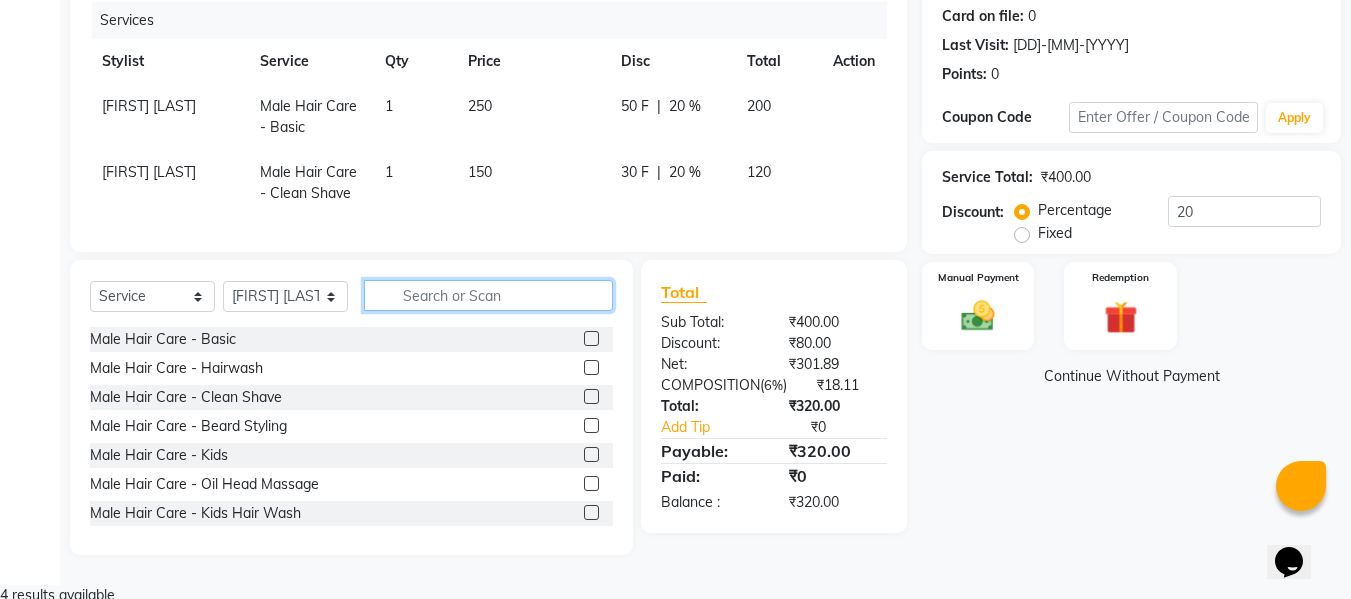 click at bounding box center (488, 295) 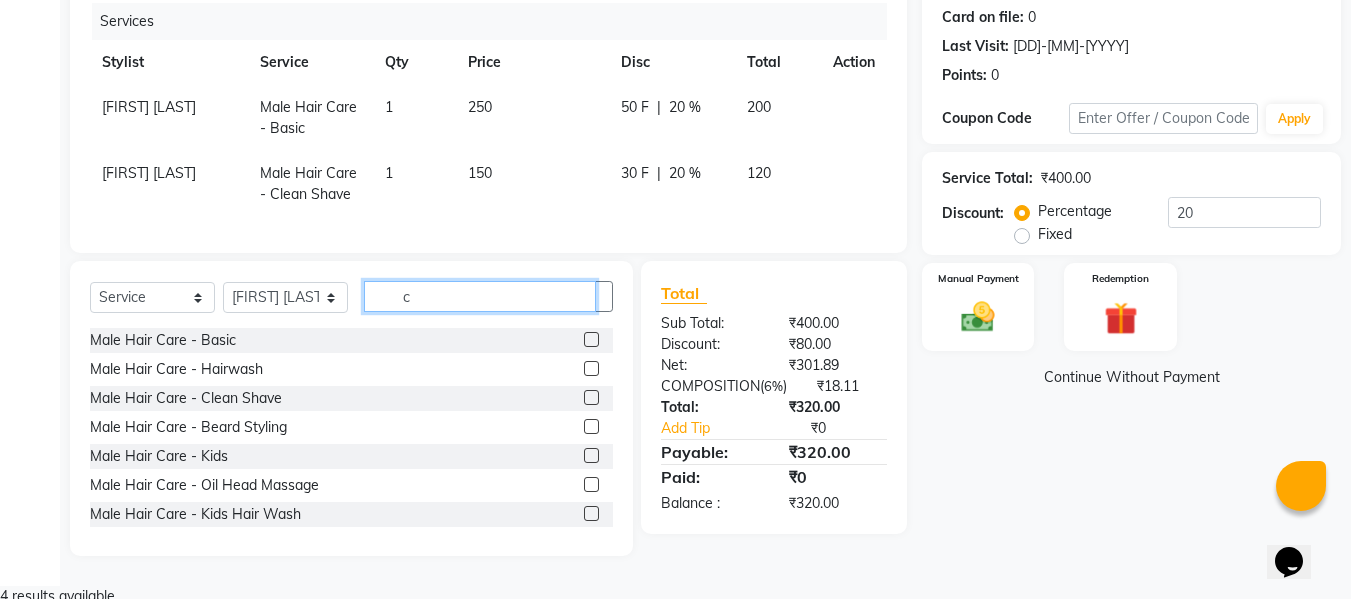 scroll, scrollTop: 247, scrollLeft: 0, axis: vertical 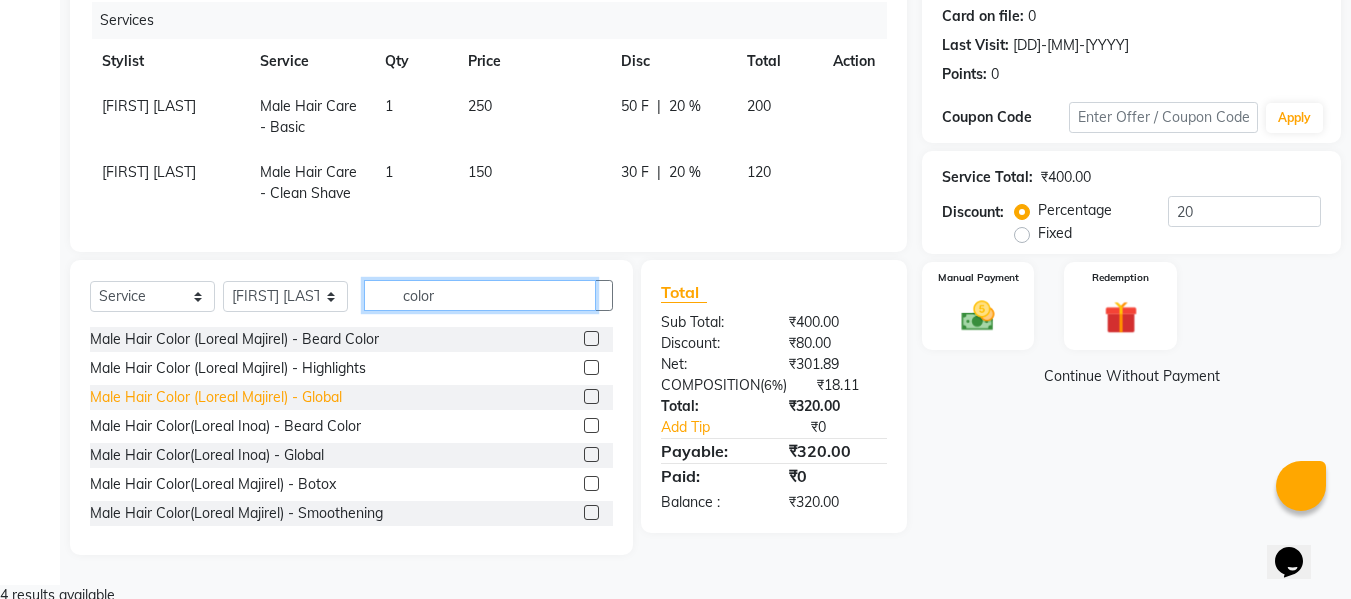 type on "color" 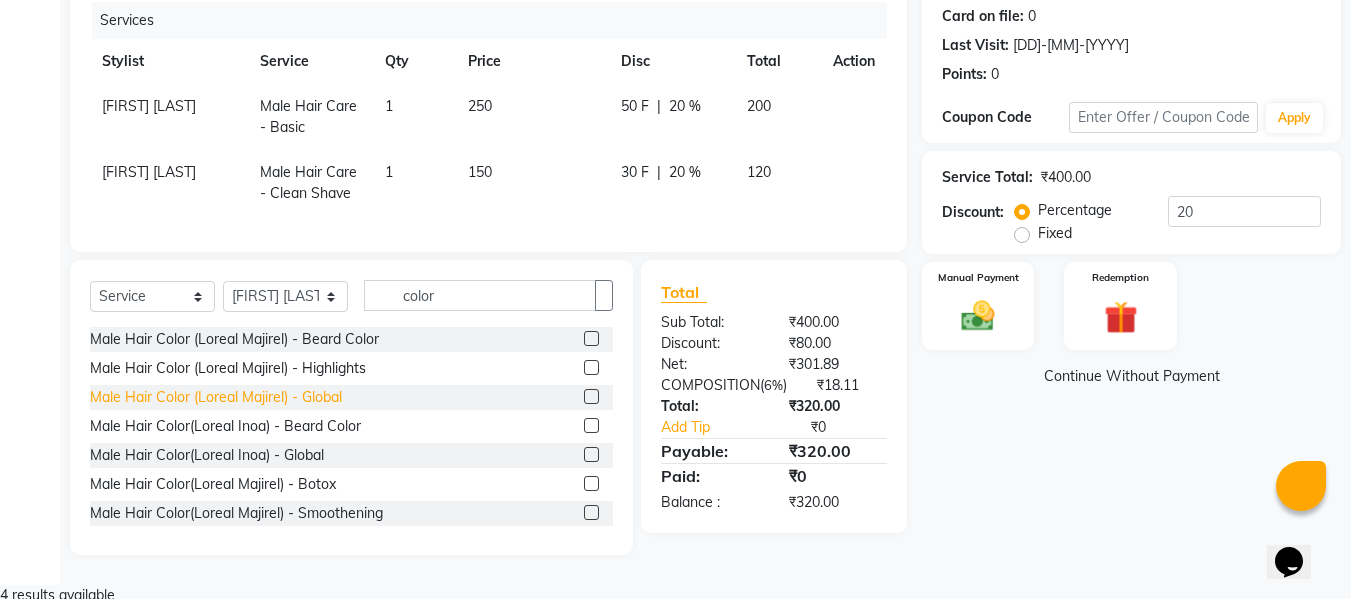 click on "Male Hair Color (Loreal Majirel) - Global" at bounding box center (234, 339) 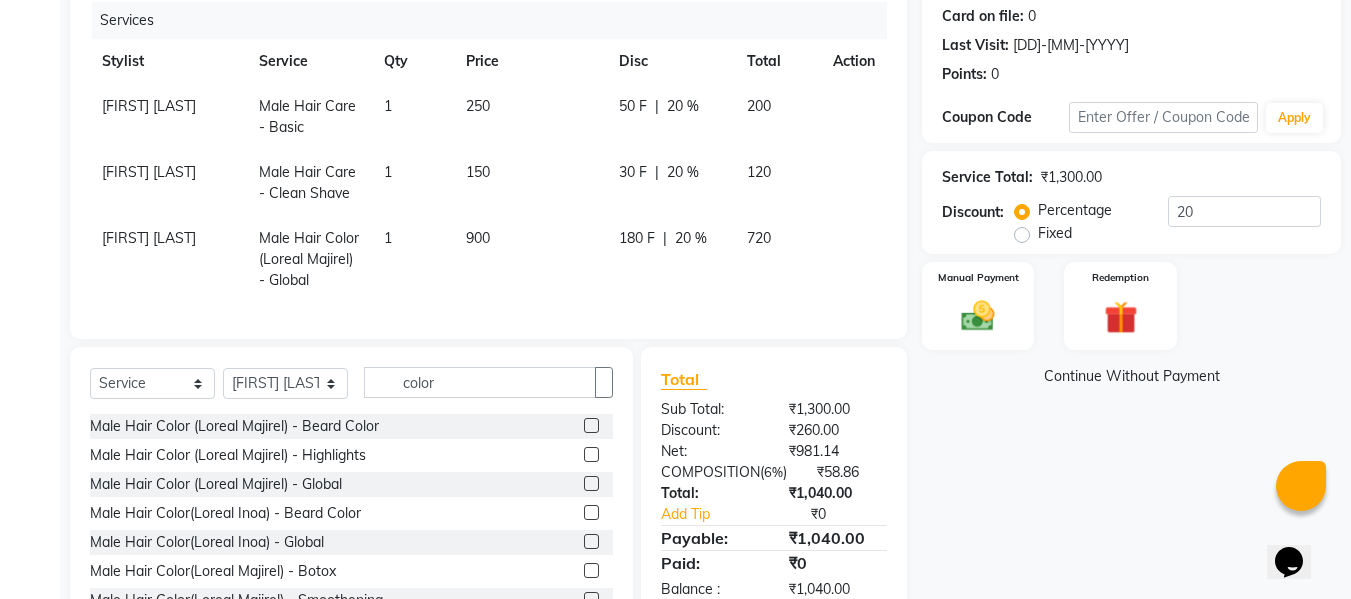 click on "900" at bounding box center [530, 117] 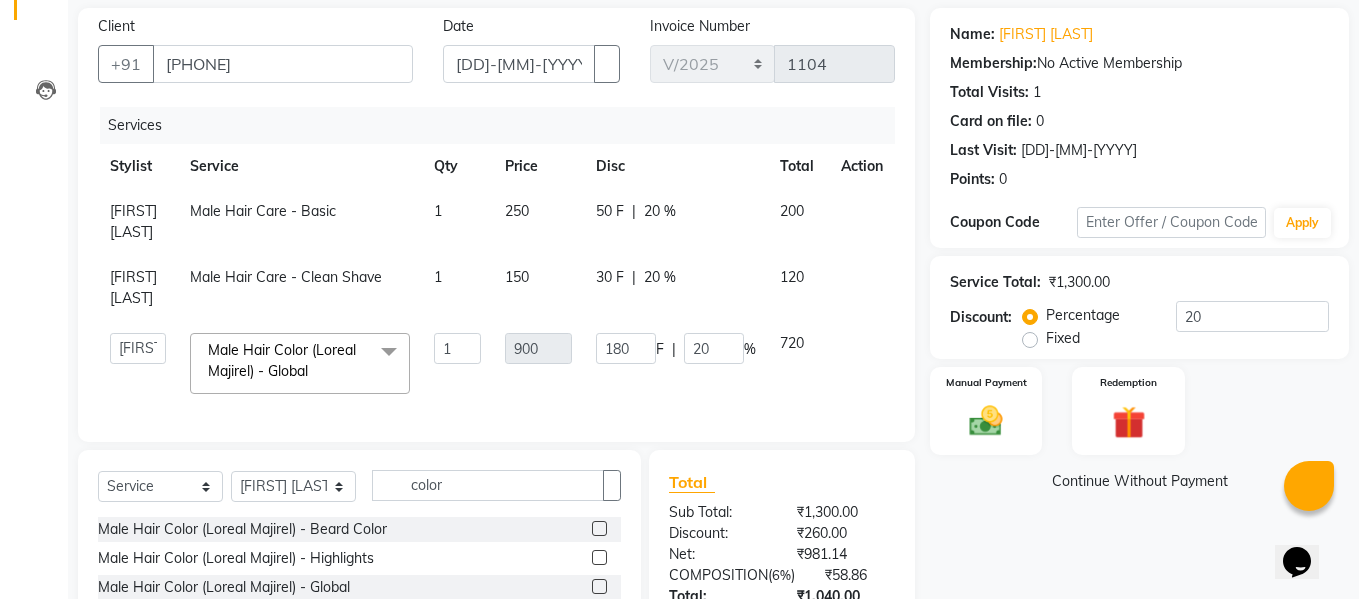 scroll, scrollTop: 0, scrollLeft: 0, axis: both 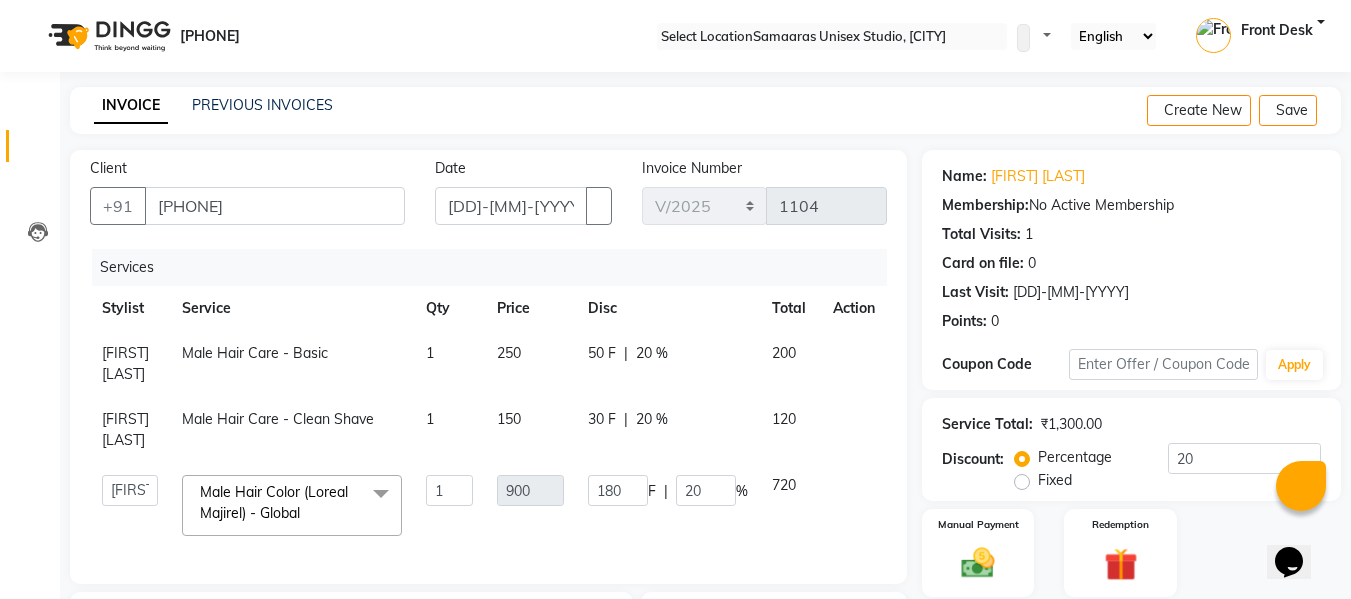 click on "Front Desk" at bounding box center [1277, 36] 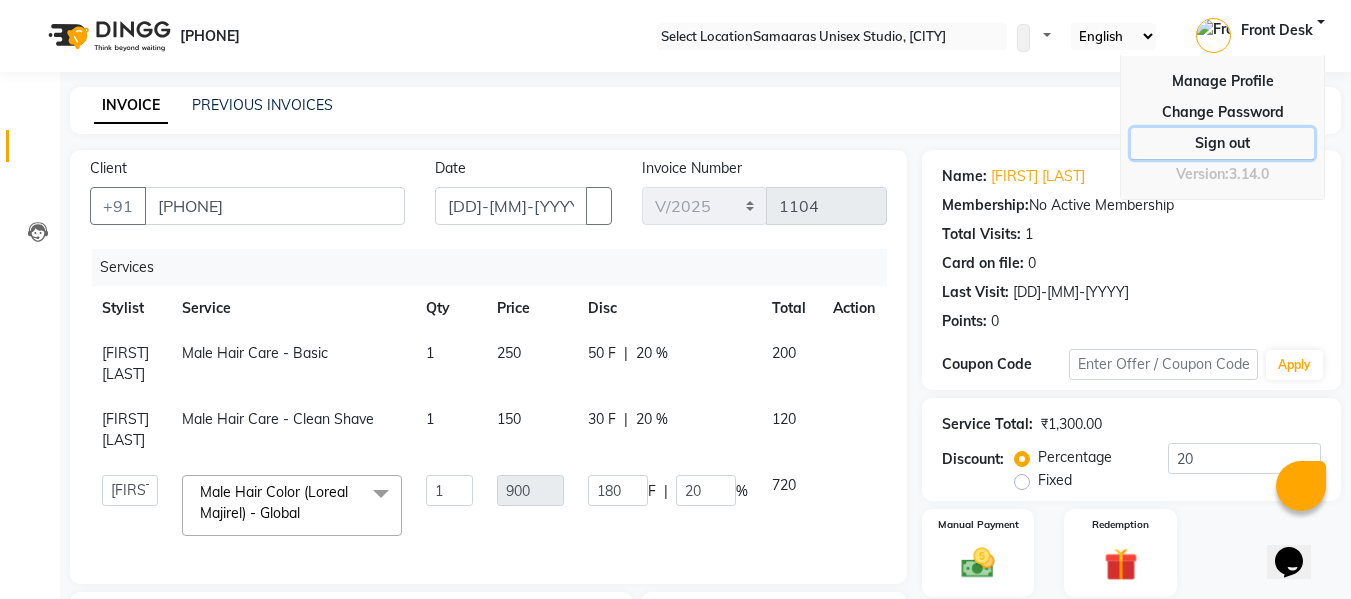 click on "Sign out" at bounding box center (1222, 112) 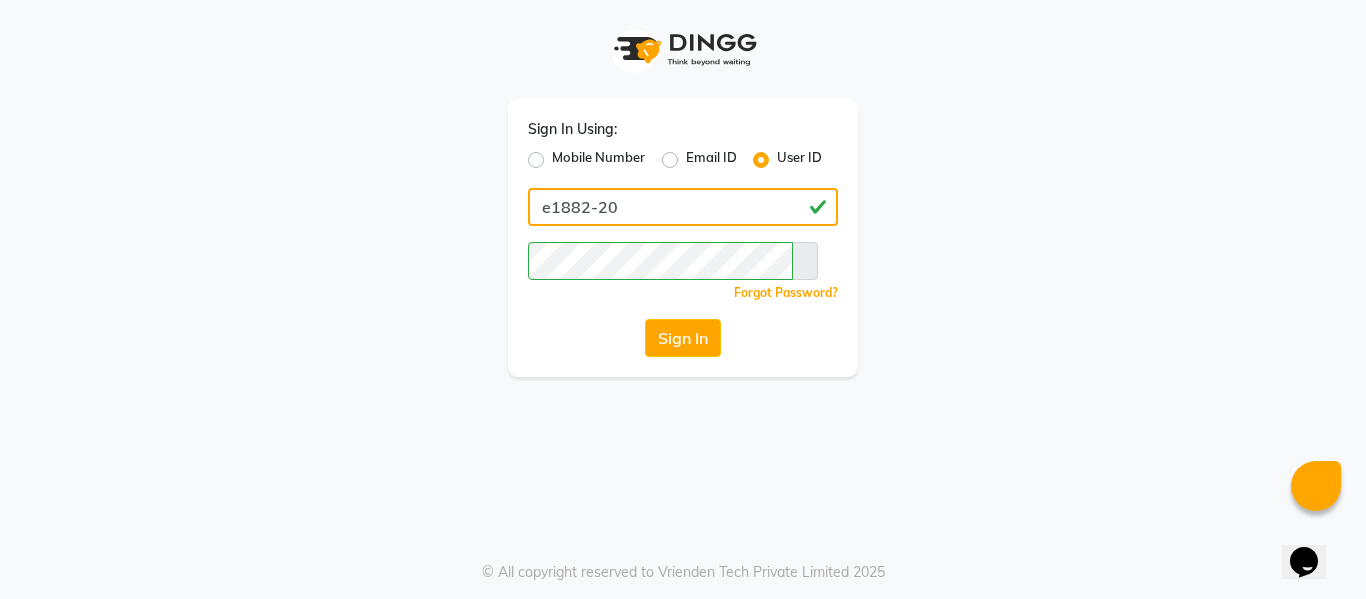 drag, startPoint x: 699, startPoint y: 200, endPoint x: 8, endPoint y: 106, distance: 697.3643 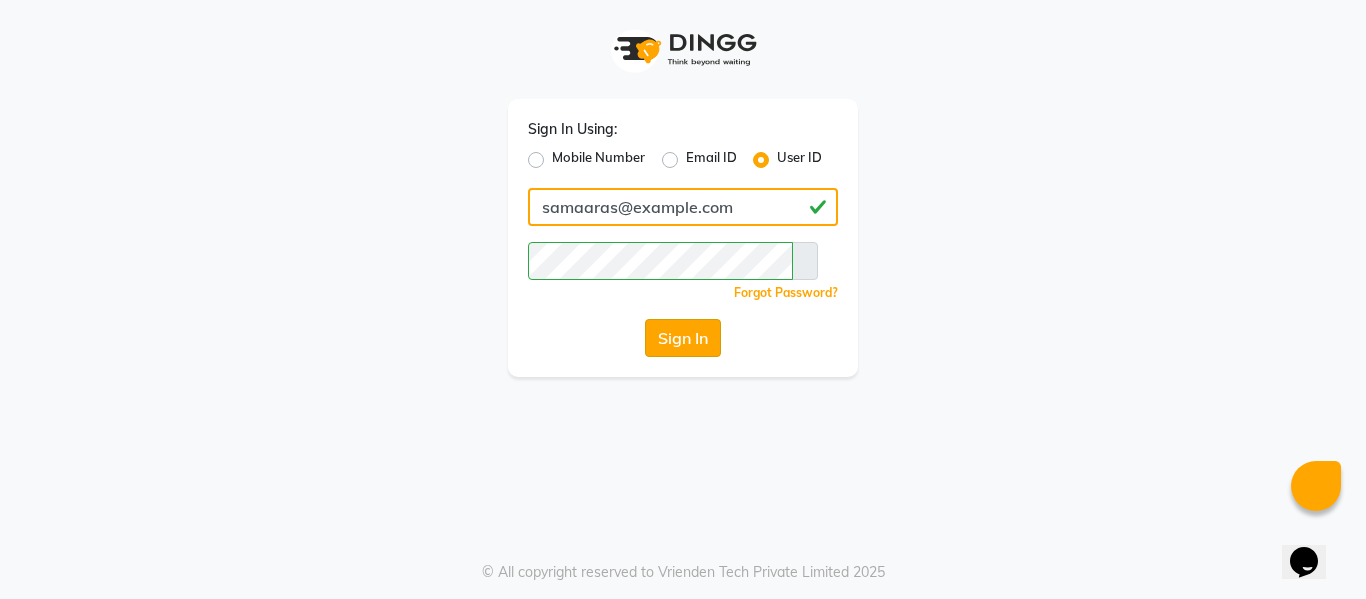 type on "samaaras@example.com" 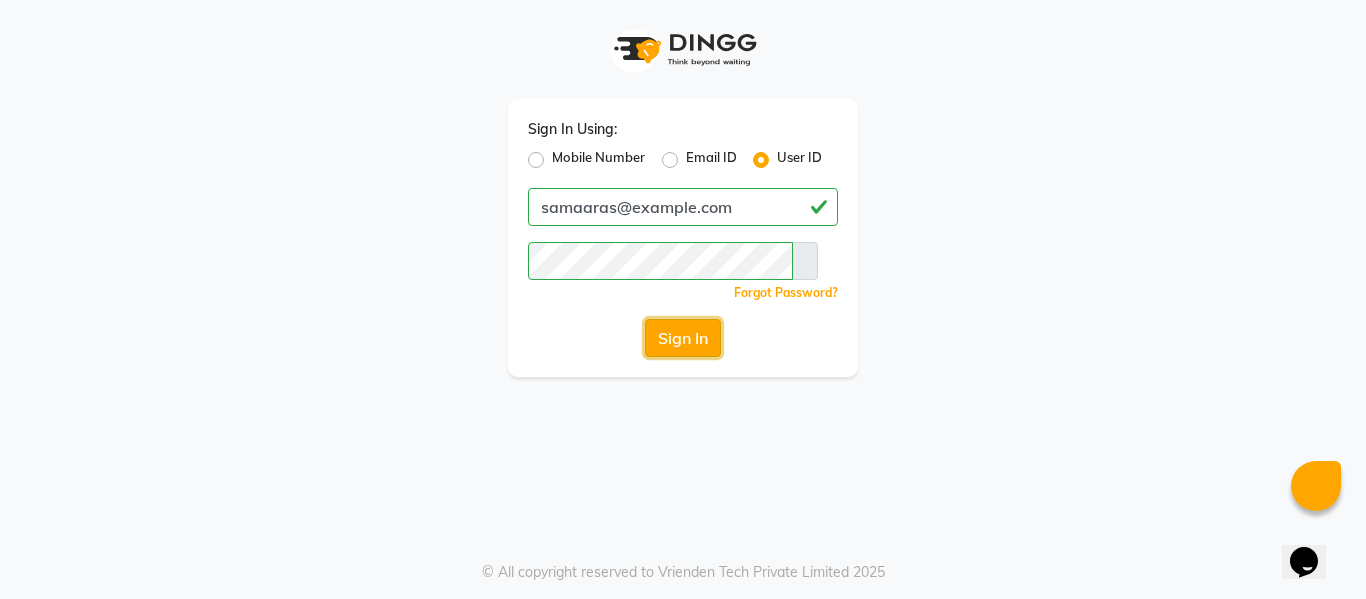 click on "Sign In" at bounding box center [683, 338] 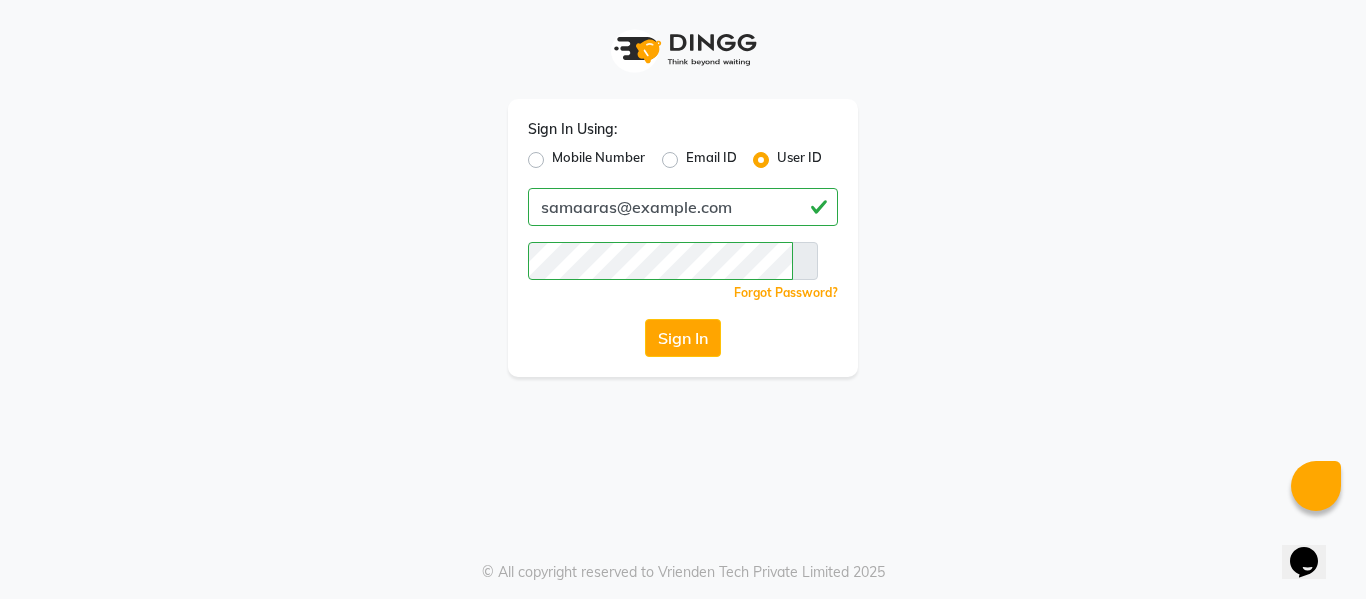 click on "Sign In Using: Mobile Number Email ID User ID samaaras@[EMAIL_DOMAIN]  Remember me Forgot Password?  Sign In" at bounding box center (683, 188) 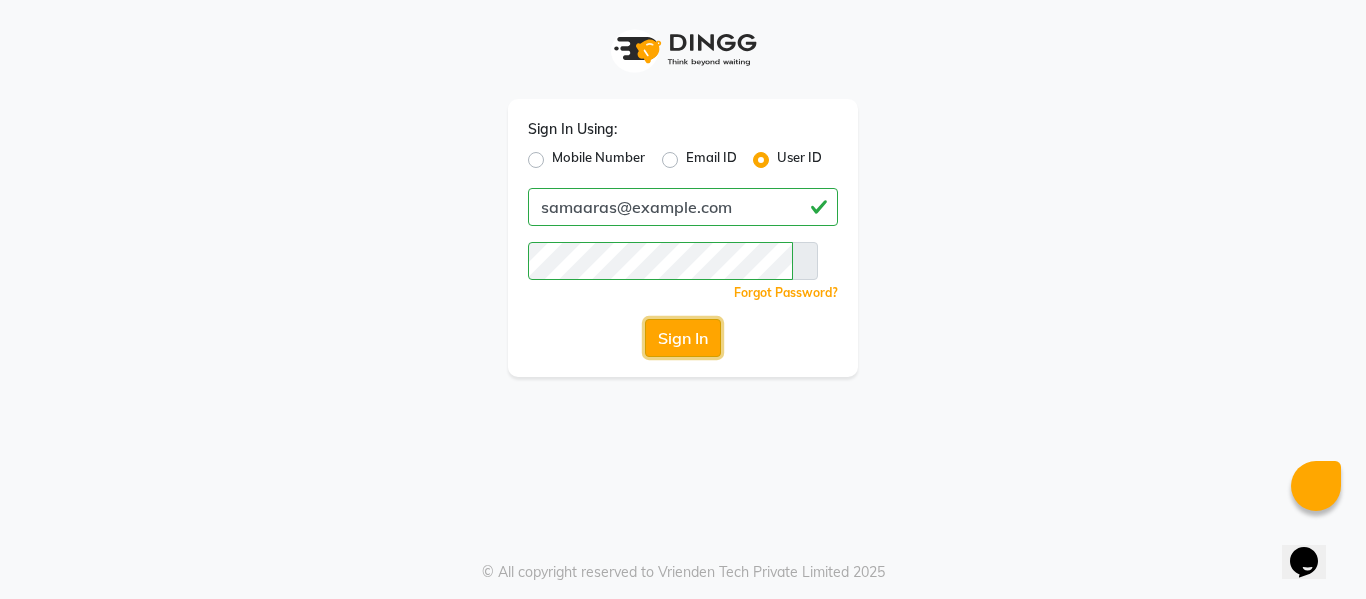 click on "Sign In" at bounding box center [683, 338] 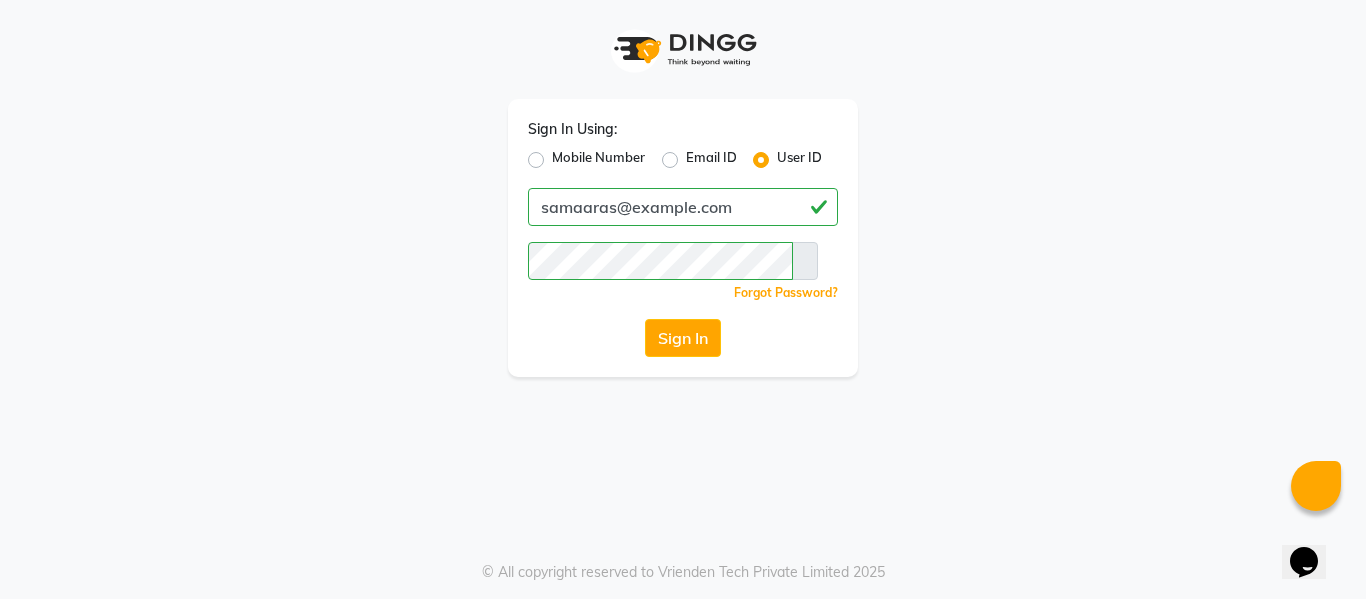click at bounding box center (805, 261) 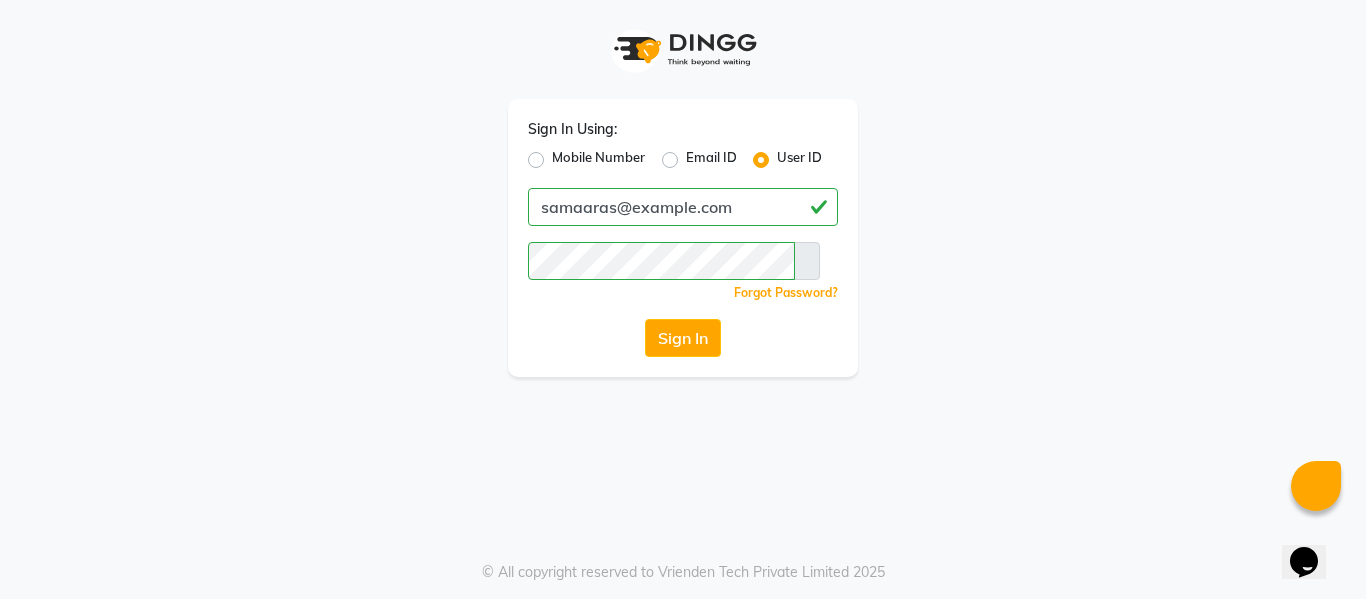 click at bounding box center [807, 261] 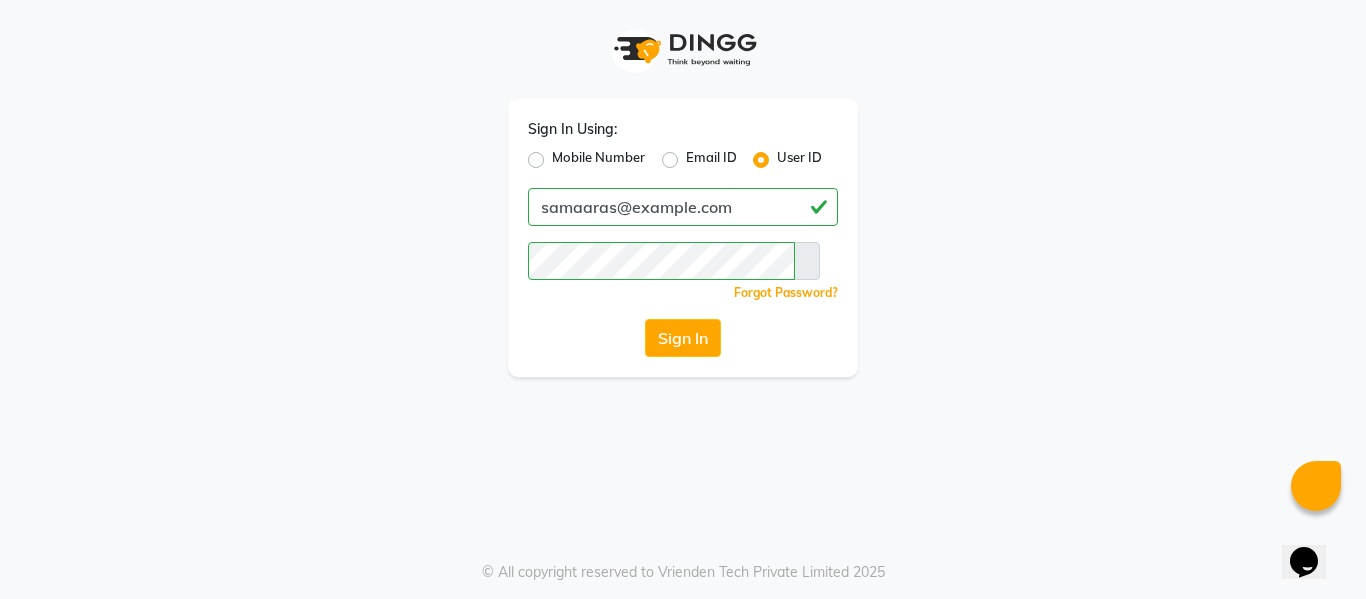 click at bounding box center (807, 261) 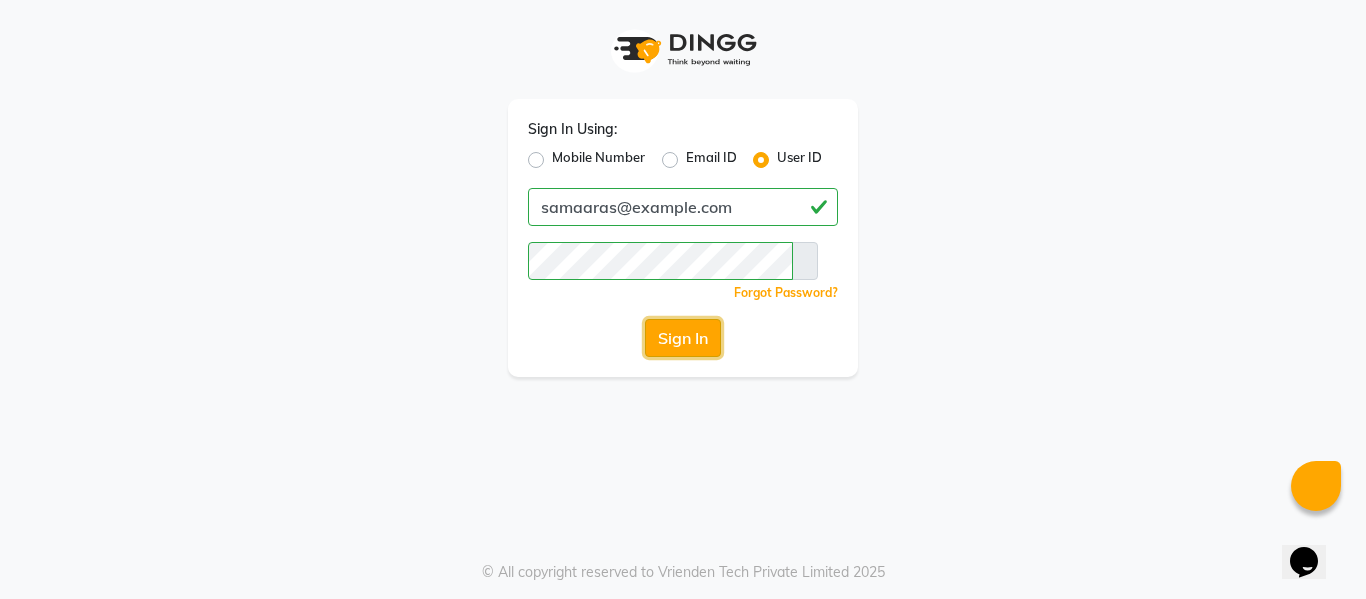 click on "Sign In" at bounding box center (683, 338) 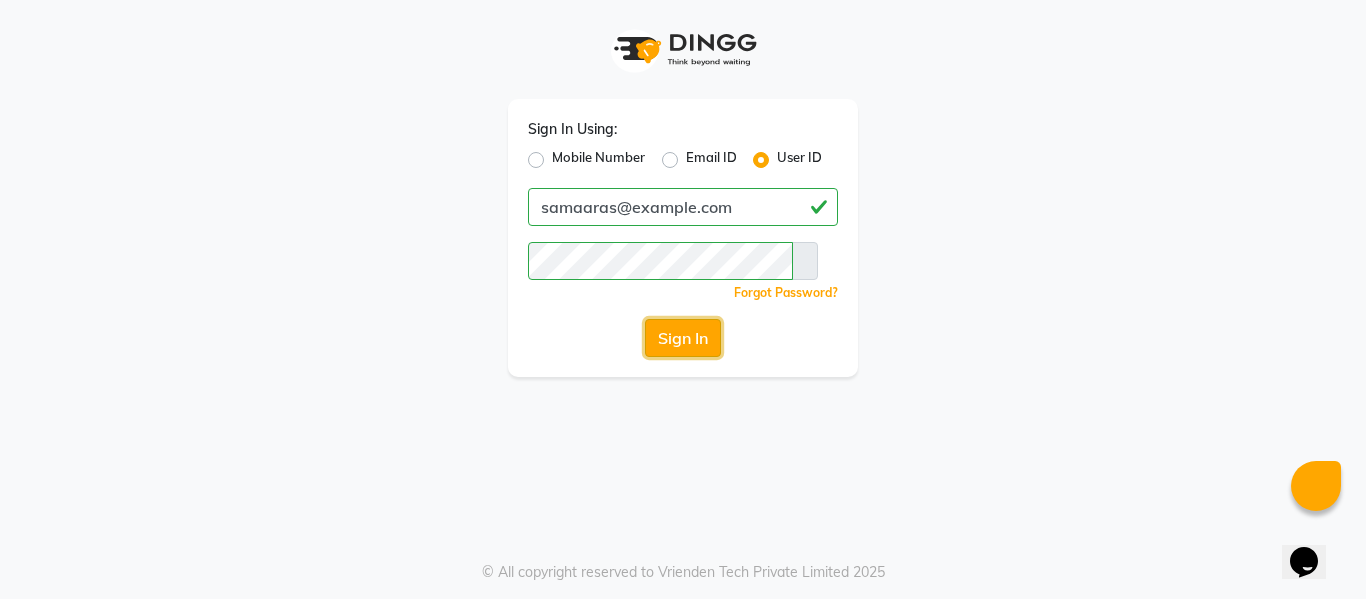 drag, startPoint x: 678, startPoint y: 341, endPoint x: 663, endPoint y: 342, distance: 15.033297 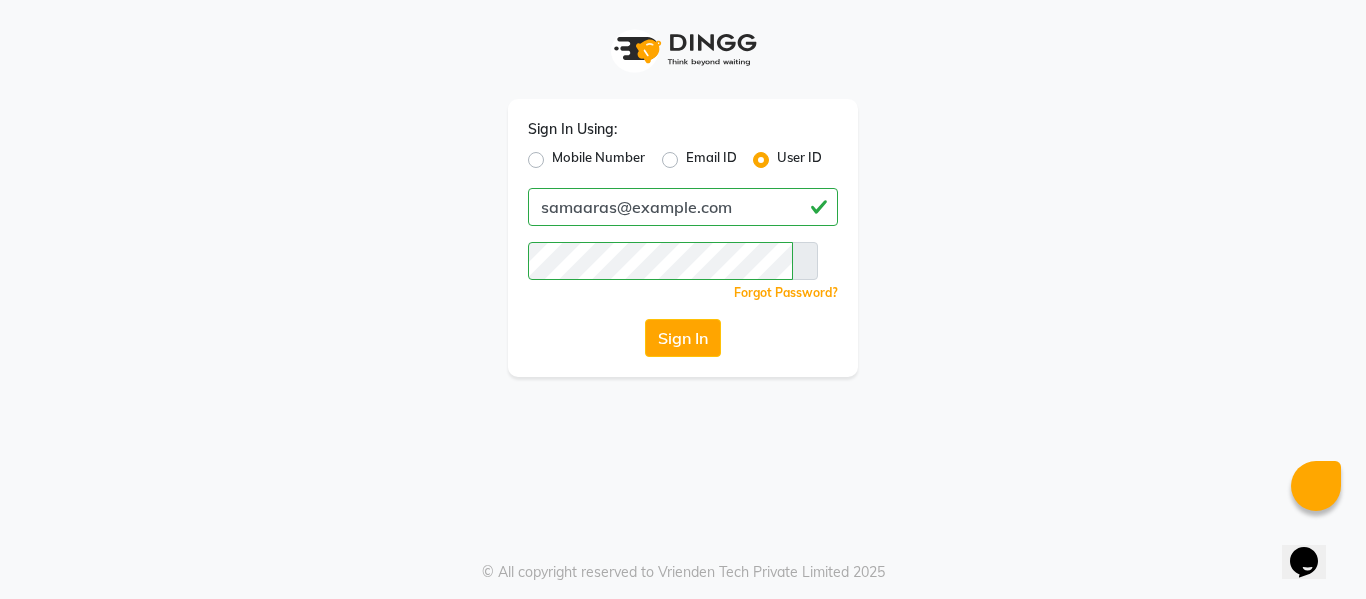 click at bounding box center [805, 261] 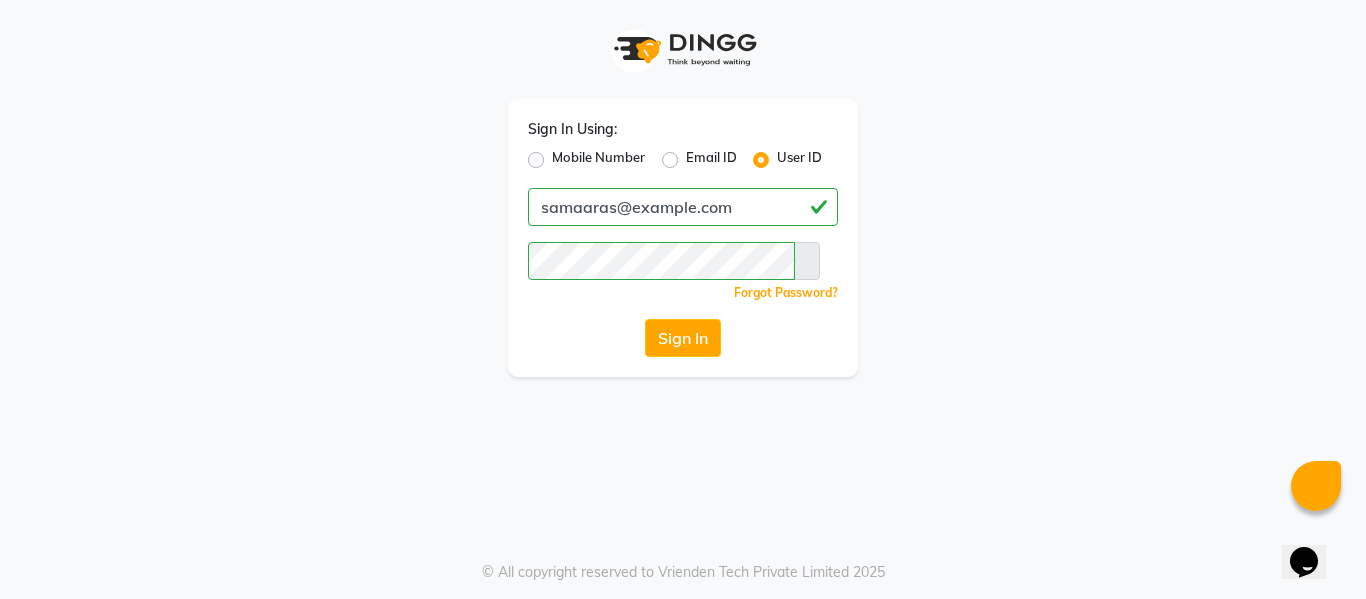 click at bounding box center (807, 261) 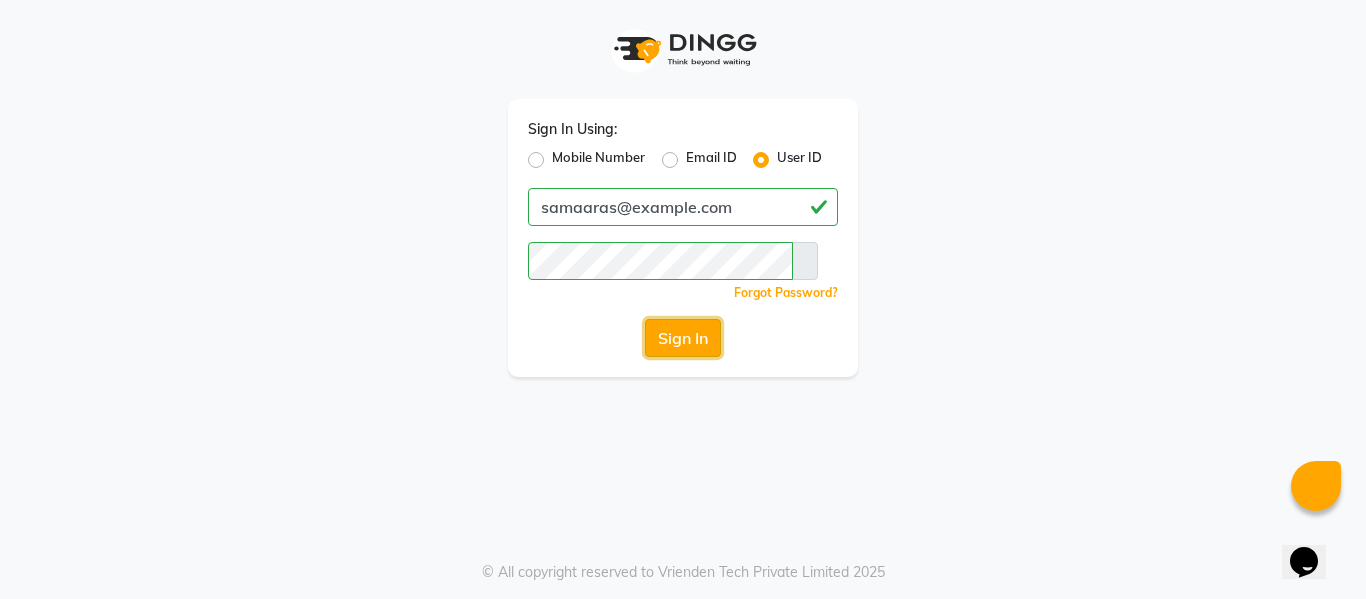 click on "Sign In" at bounding box center (683, 338) 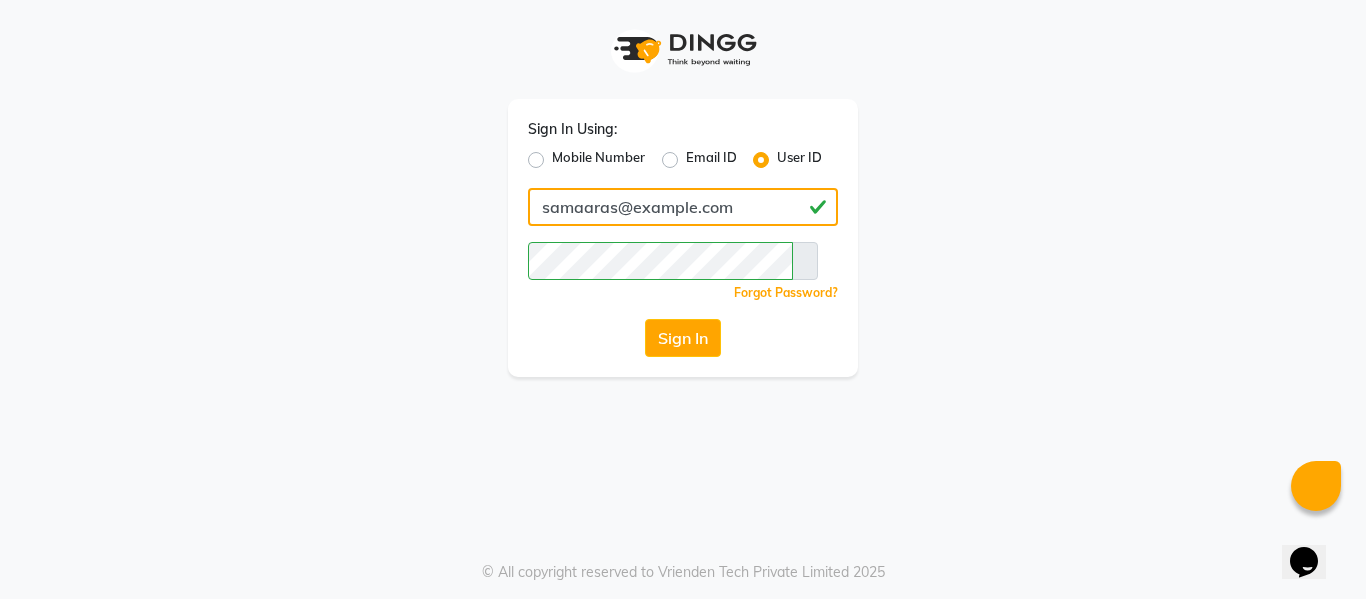 drag, startPoint x: 613, startPoint y: 214, endPoint x: 485, endPoint y: 174, distance: 134.10443 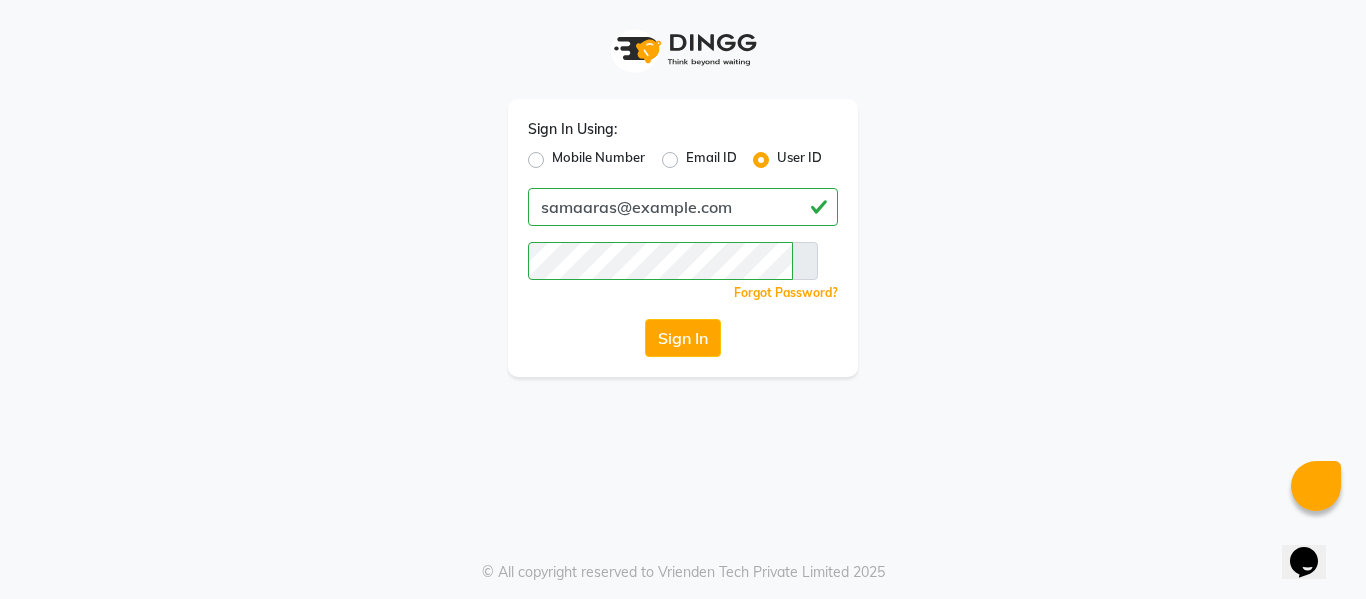 click on "Sign In Using: Mobile Number Email ID User ID samaaras@[EMAIL_DOMAIN]  Remember me Forgot Password?  Sign In" at bounding box center [683, 238] 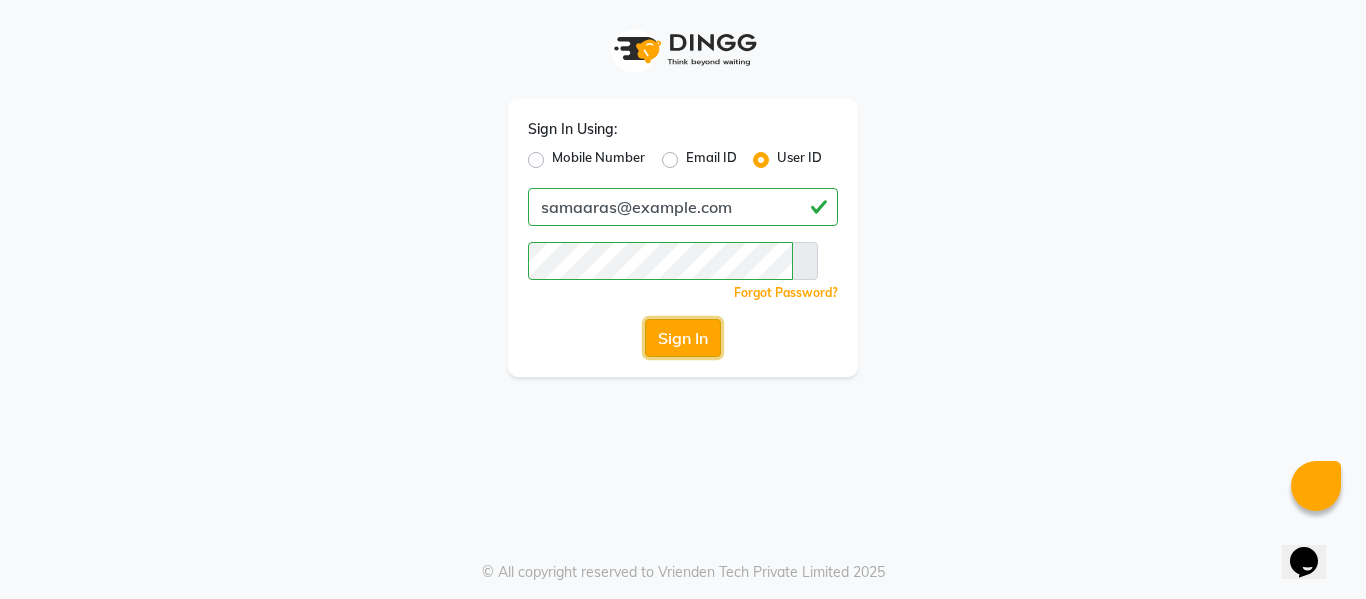 click on "Sign In" at bounding box center (683, 338) 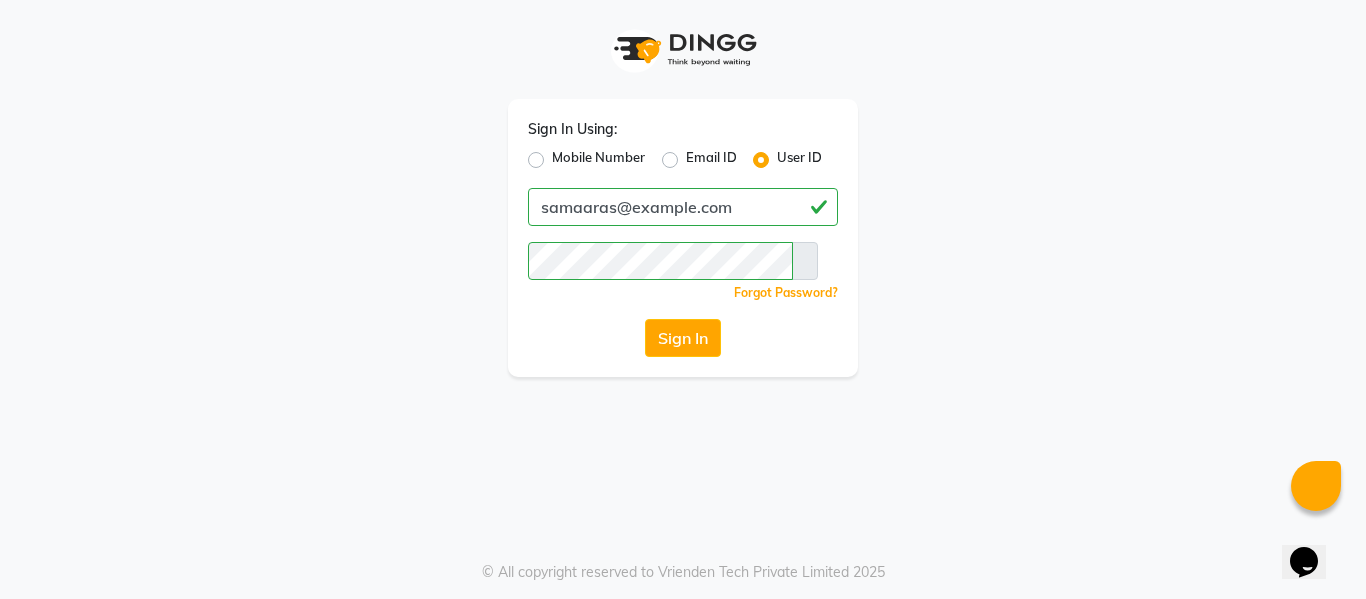 click at bounding box center (805, 261) 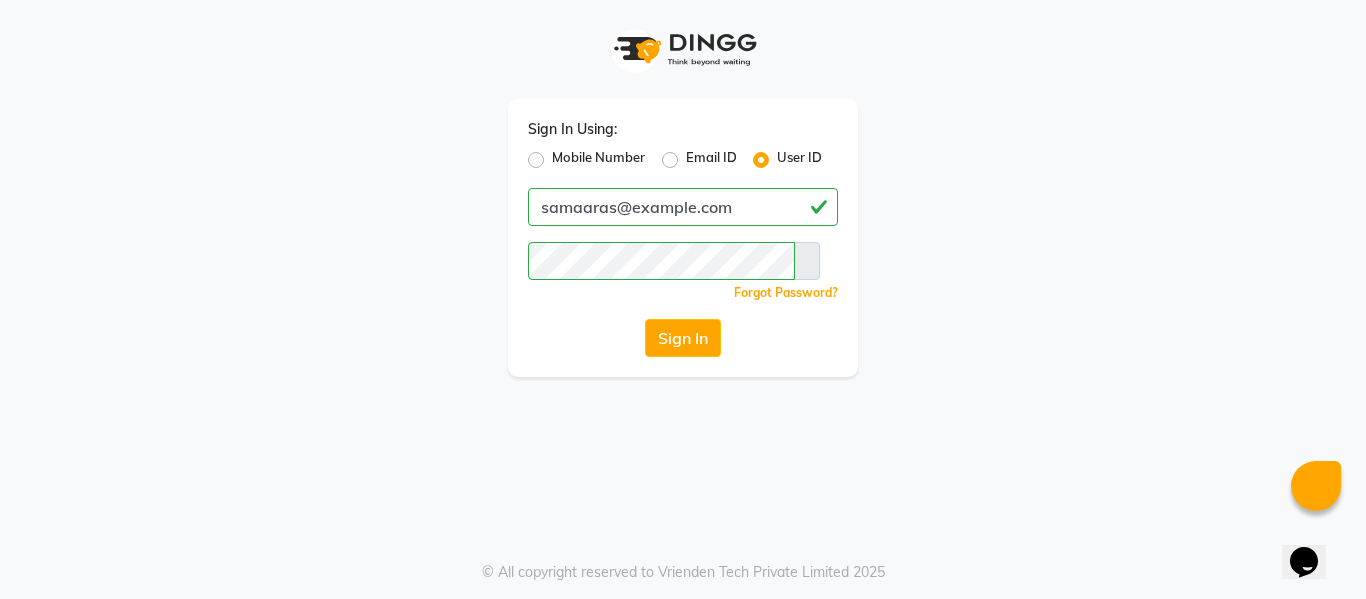 click at bounding box center [807, 261] 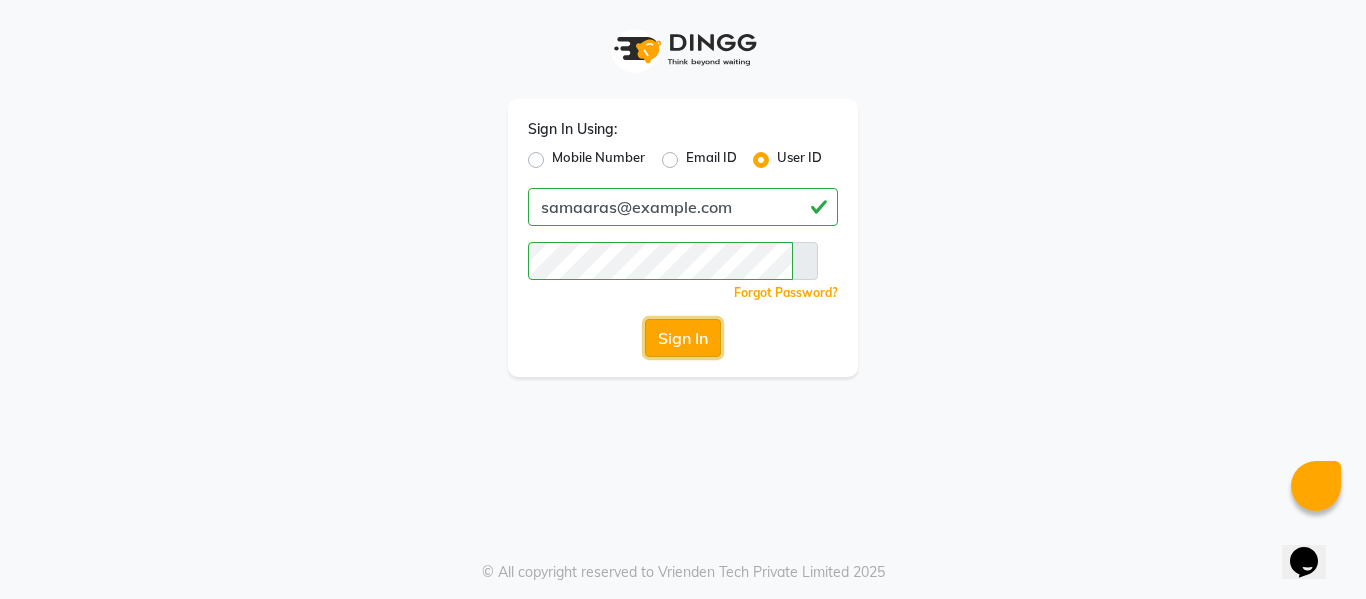 click on "Sign In" at bounding box center (683, 338) 